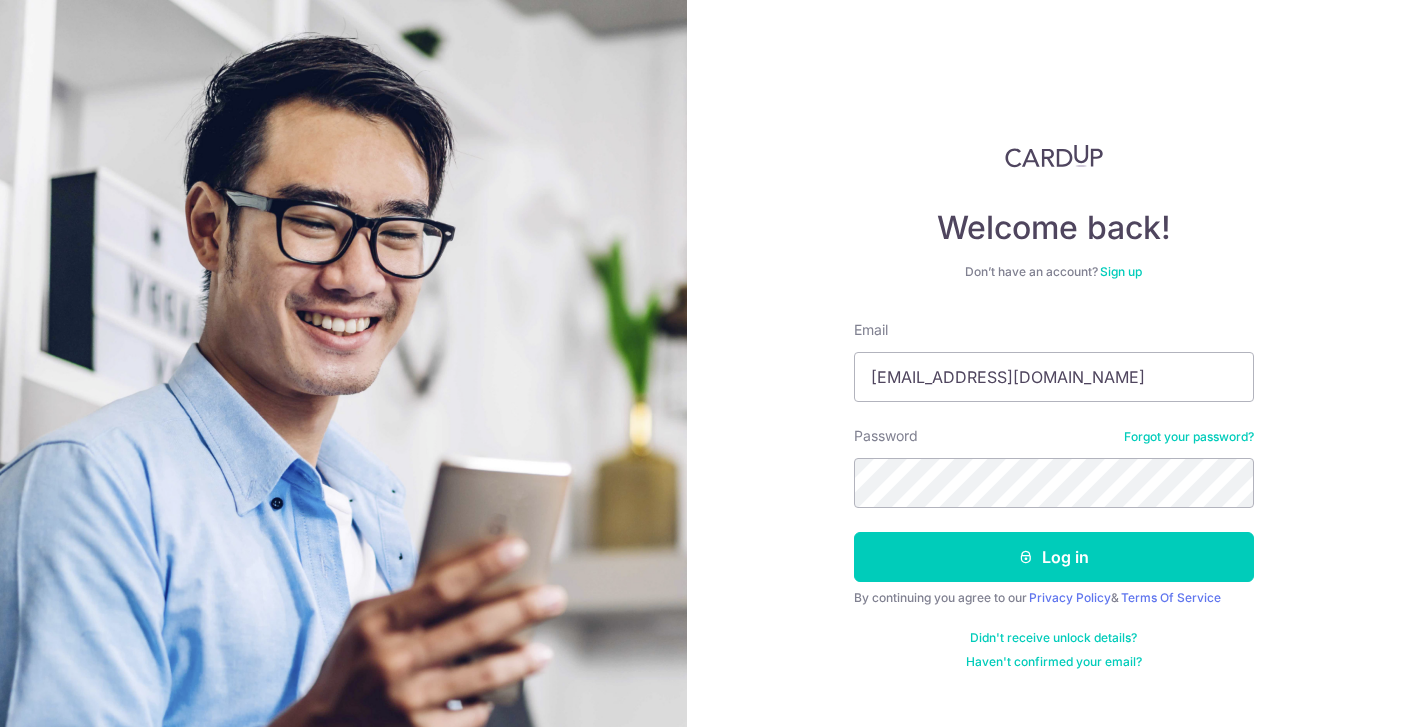 scroll, scrollTop: 0, scrollLeft: 0, axis: both 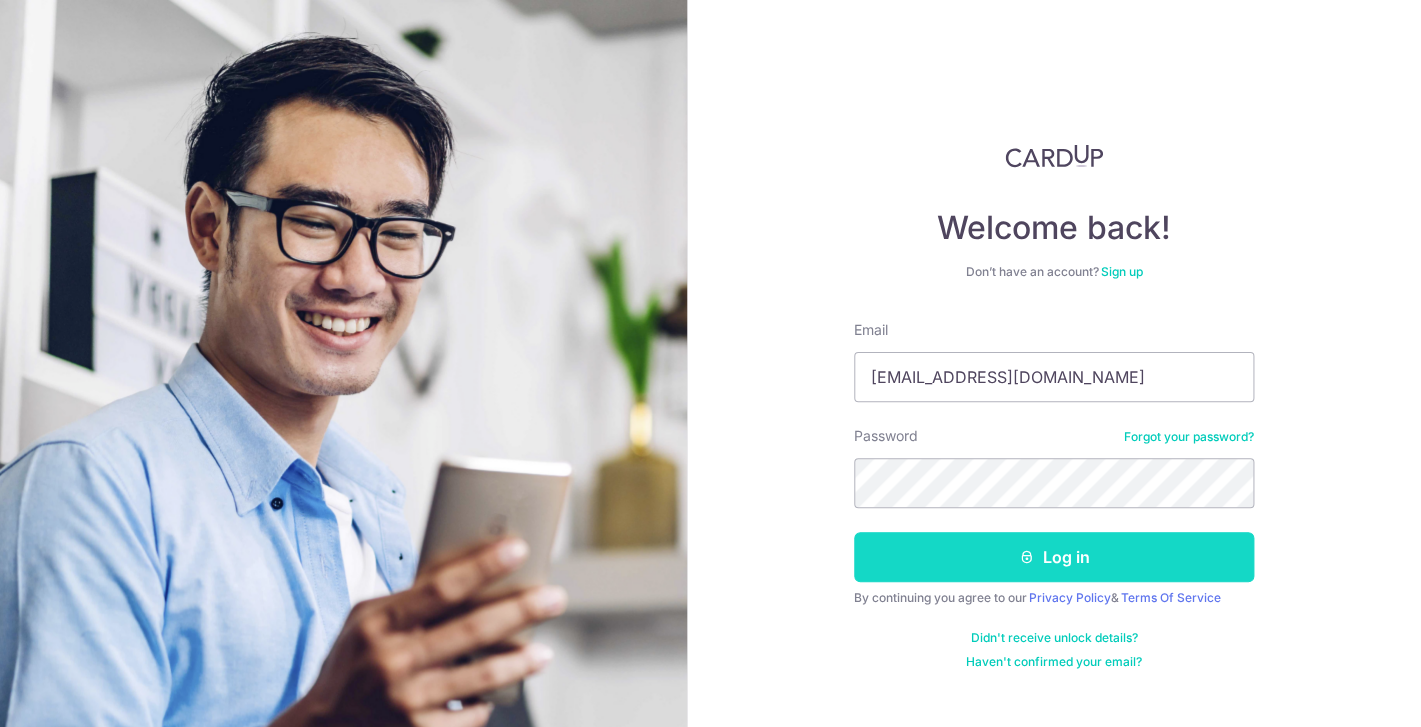 click on "Log in" at bounding box center (1054, 557) 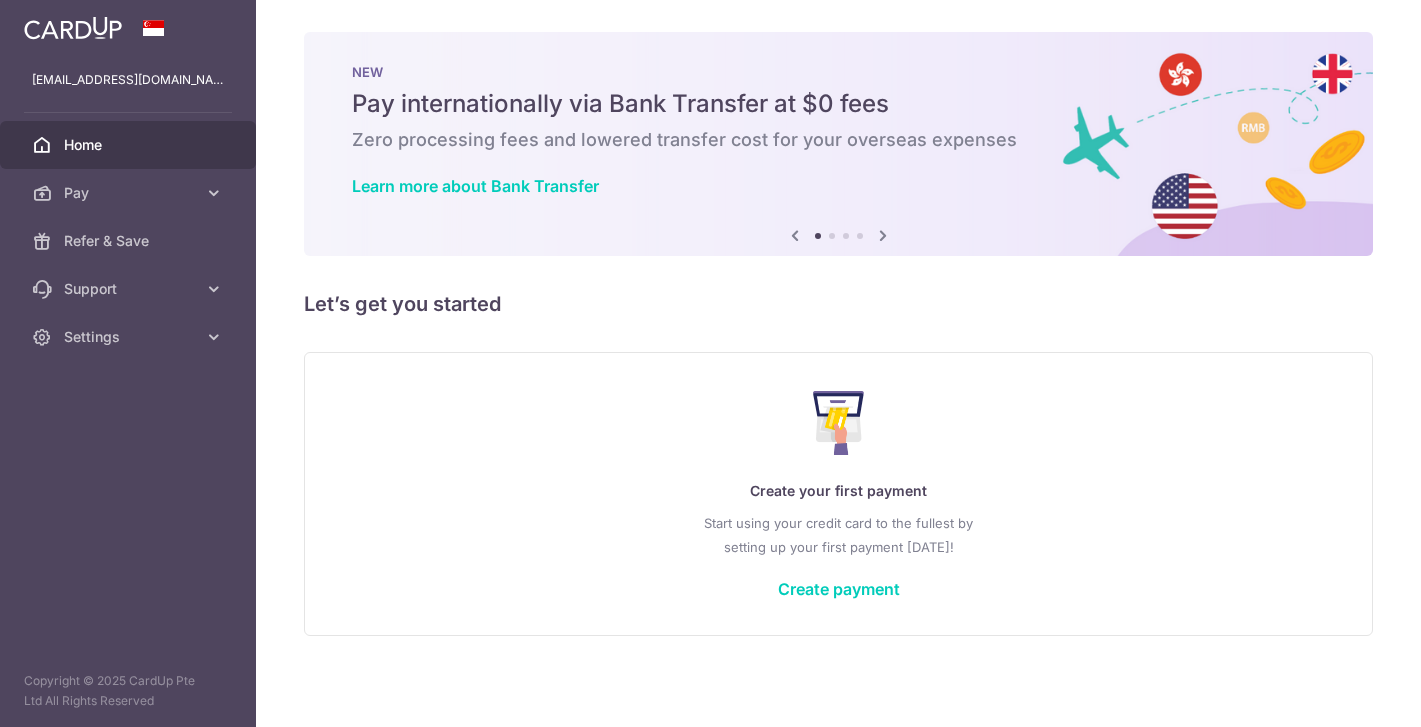 scroll, scrollTop: 0, scrollLeft: 0, axis: both 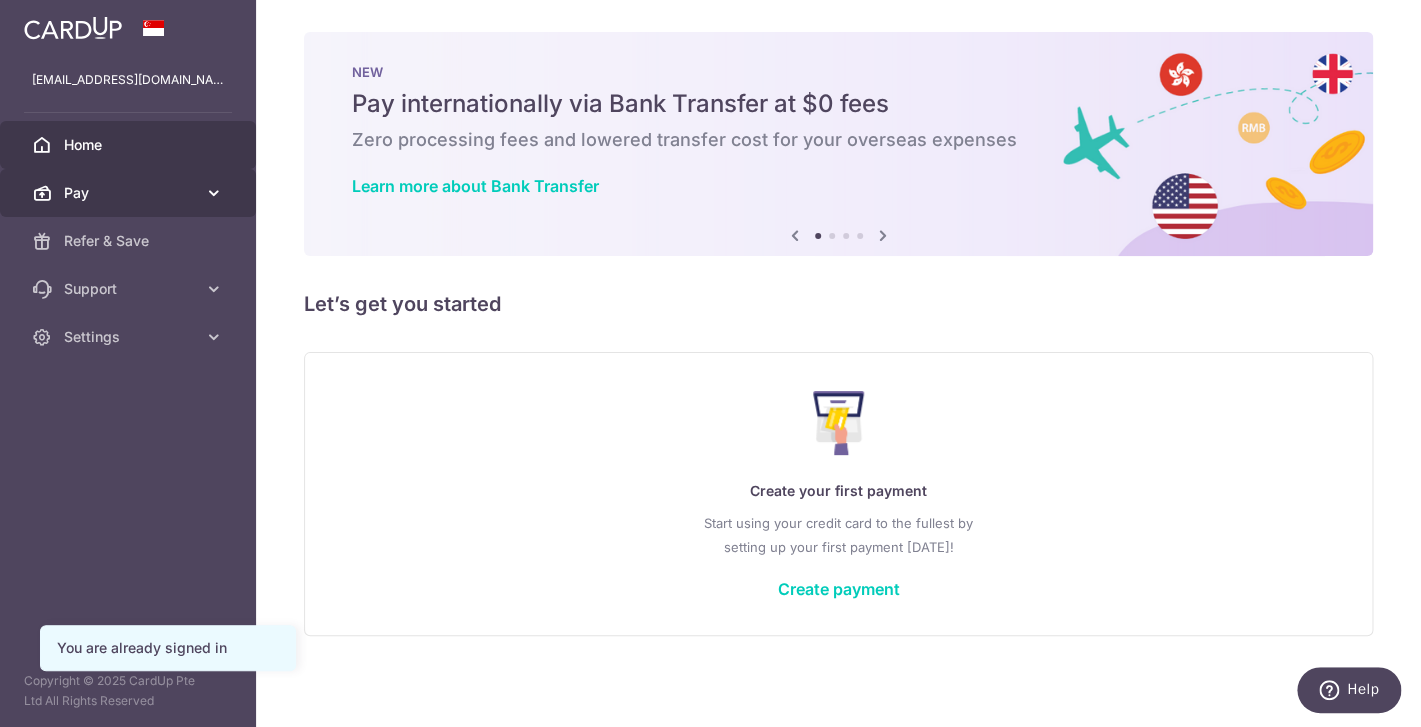 click on "Pay" at bounding box center [130, 193] 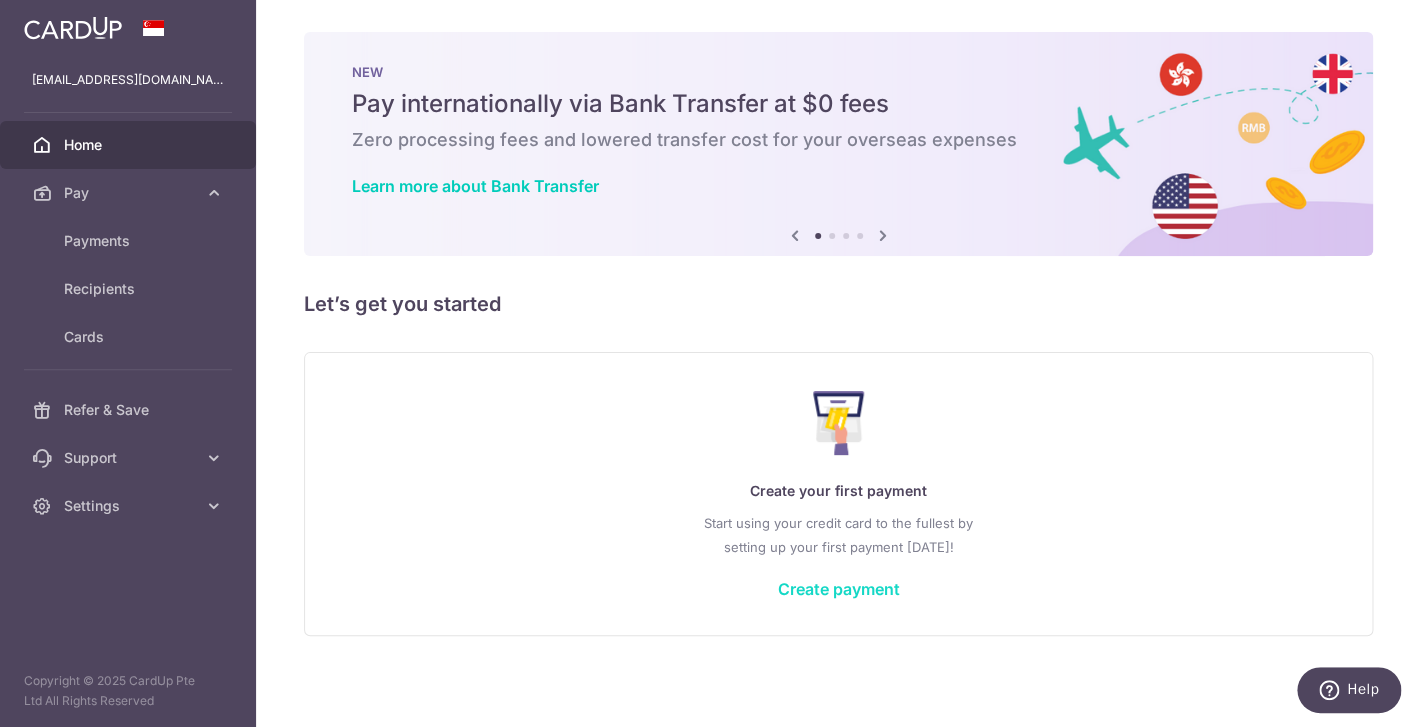 click on "Create payment" at bounding box center [839, 589] 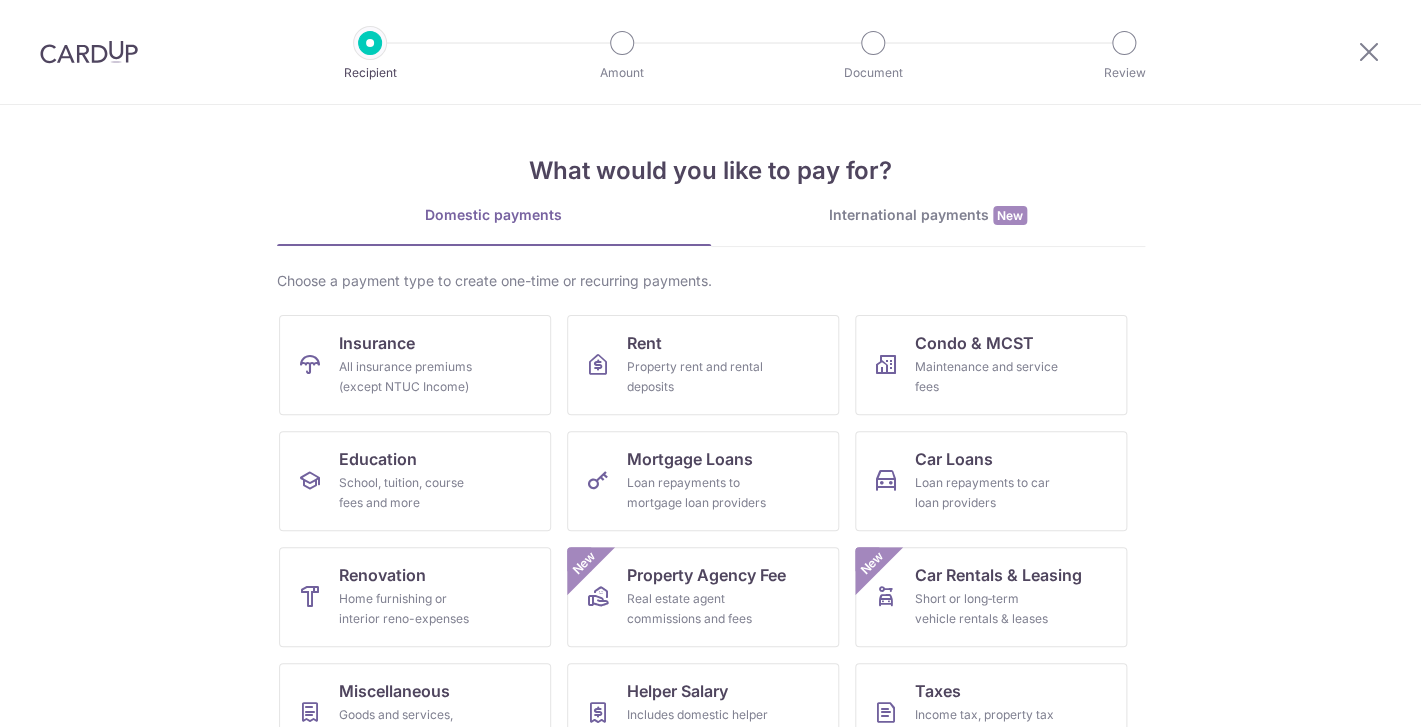 scroll, scrollTop: 0, scrollLeft: 0, axis: both 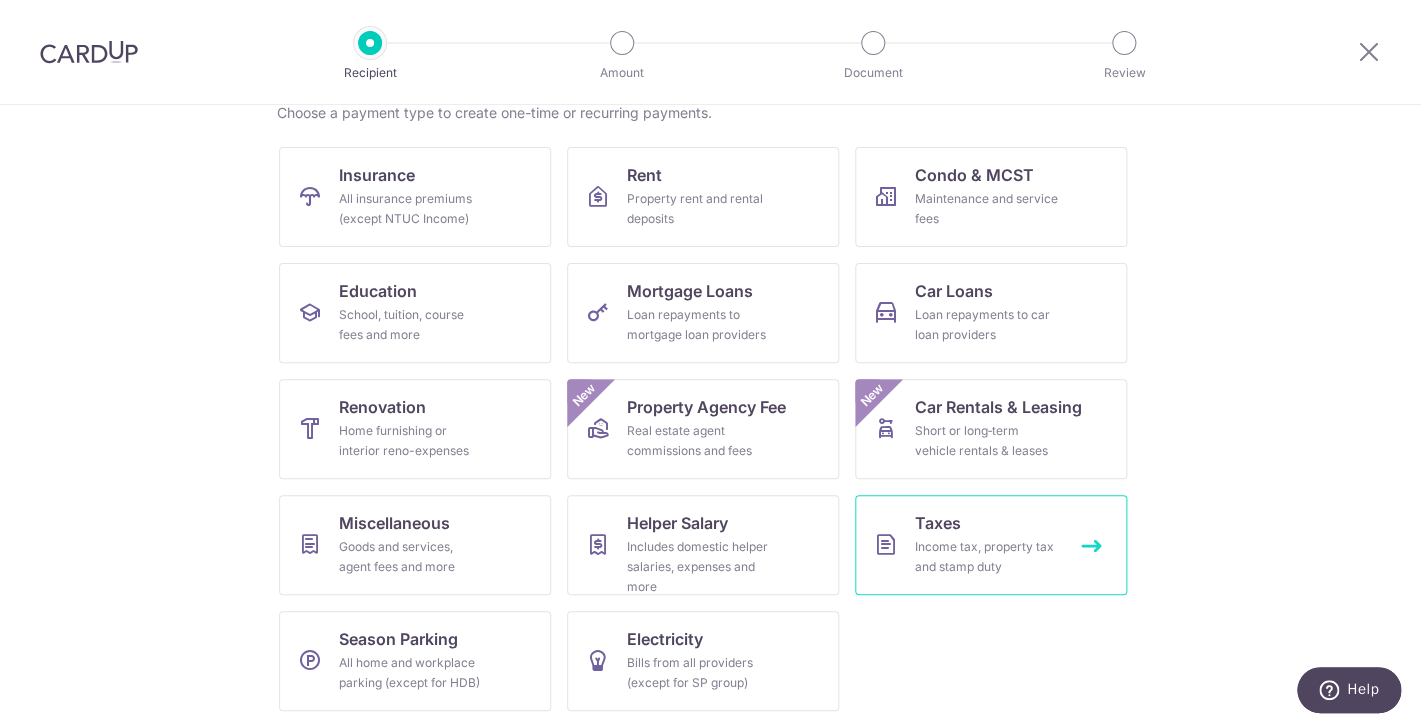 click on "Income tax, property tax and stamp duty" at bounding box center (987, 557) 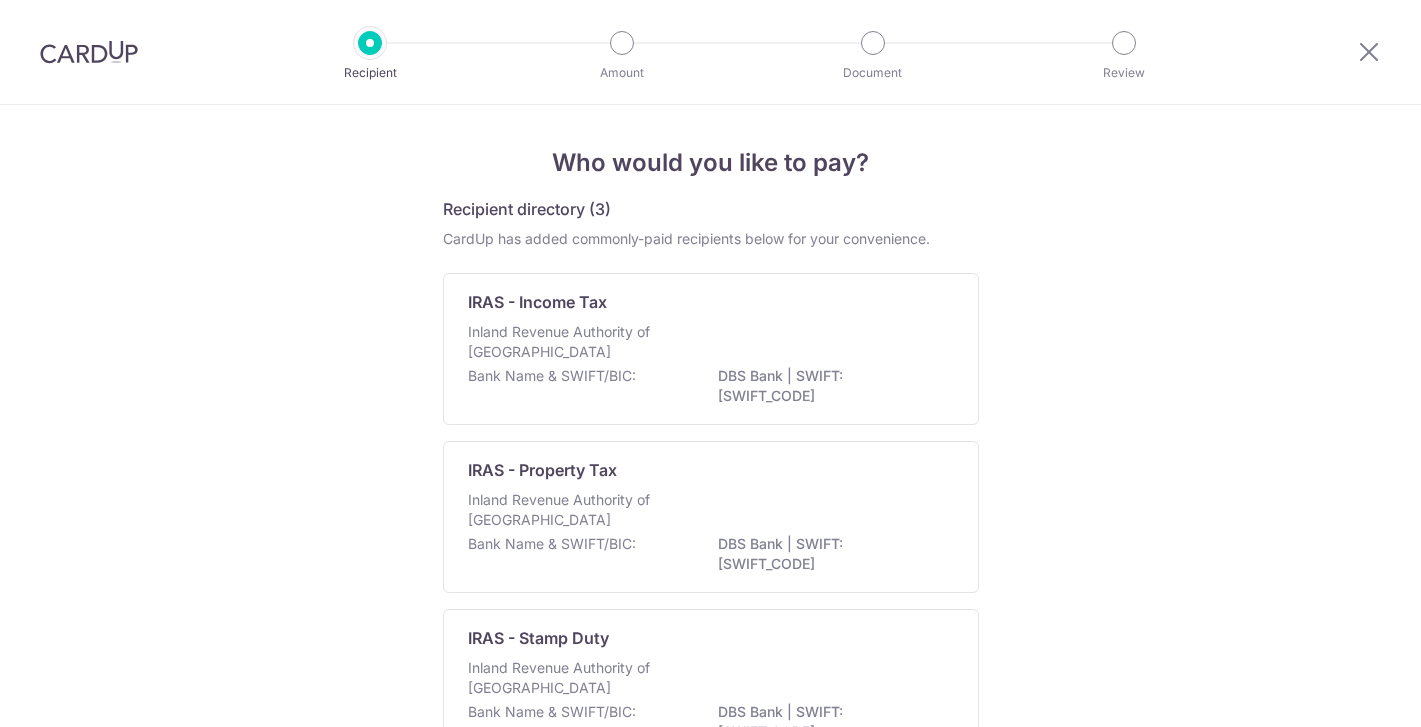 scroll, scrollTop: 0, scrollLeft: 0, axis: both 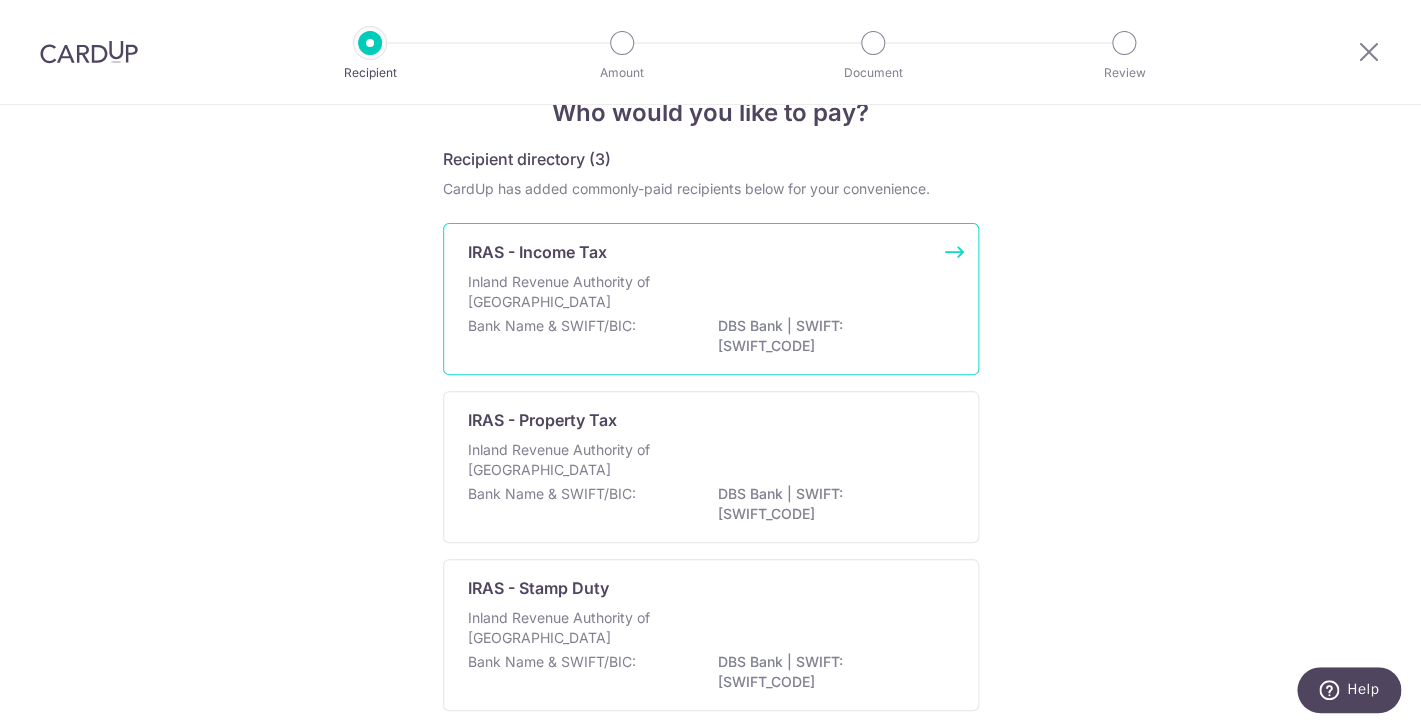 click on "Inland Revenue Authority of [GEOGRAPHIC_DATA]" at bounding box center [711, 294] 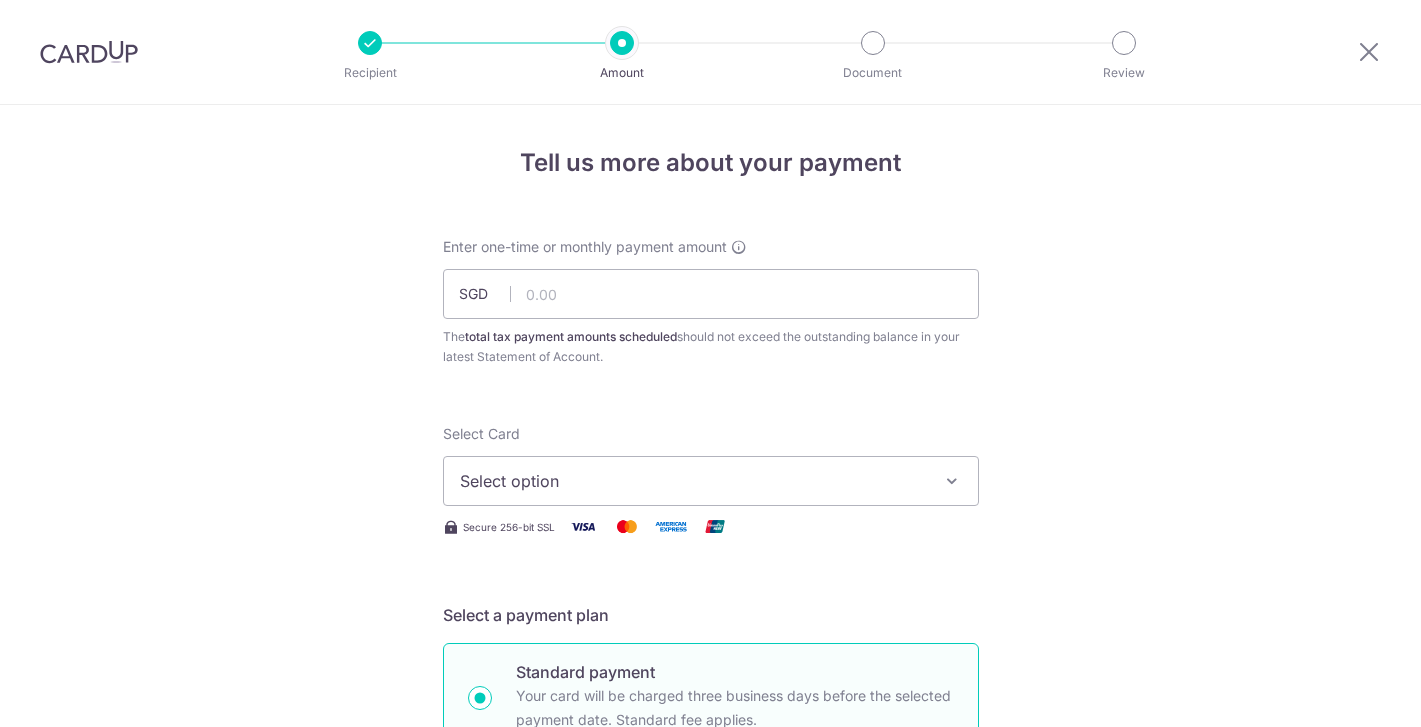 scroll, scrollTop: 0, scrollLeft: 0, axis: both 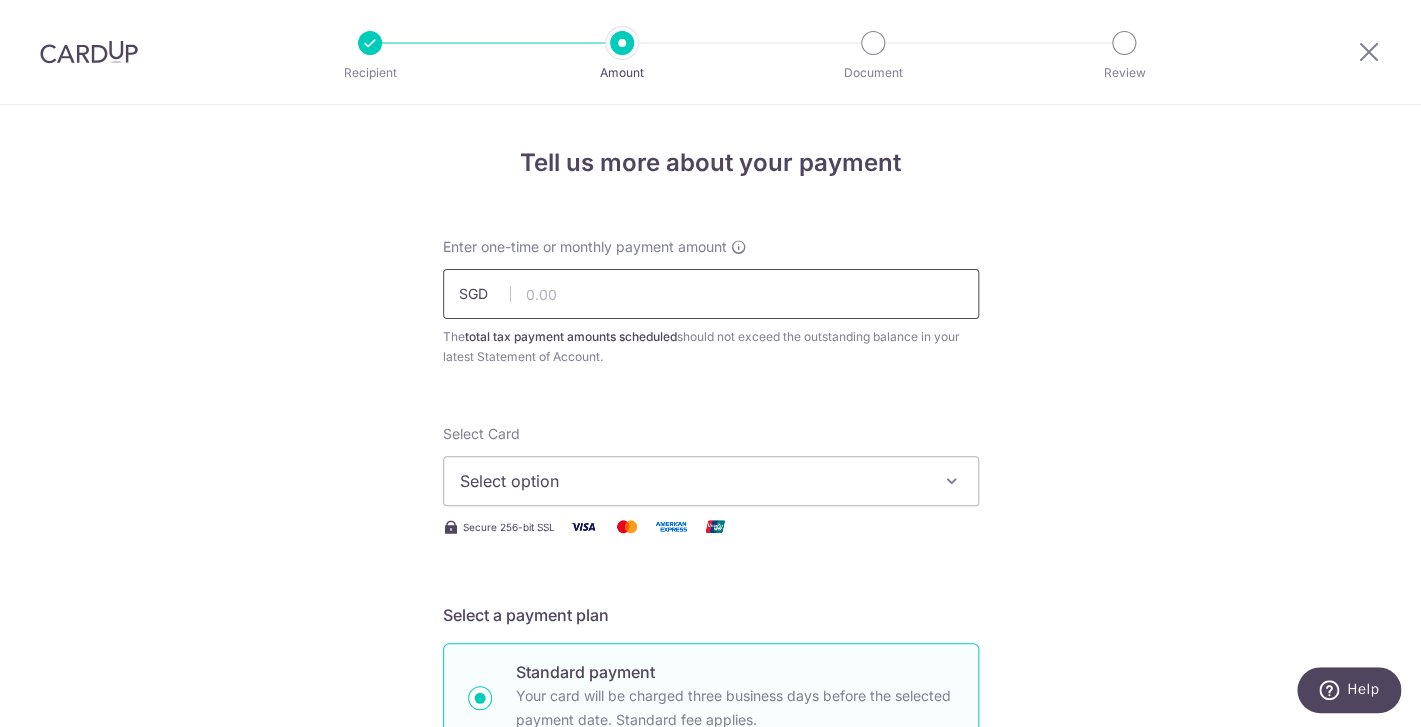 click at bounding box center [711, 294] 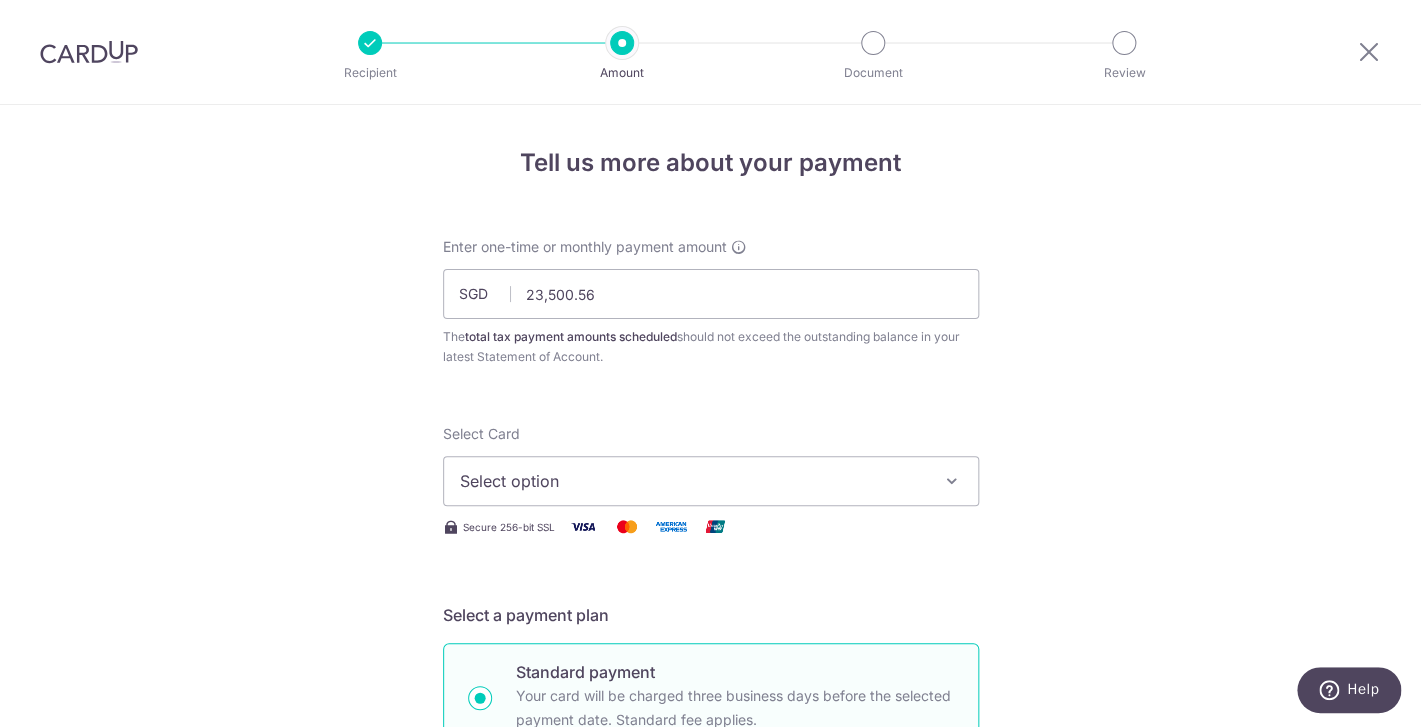 type on "23,500.56" 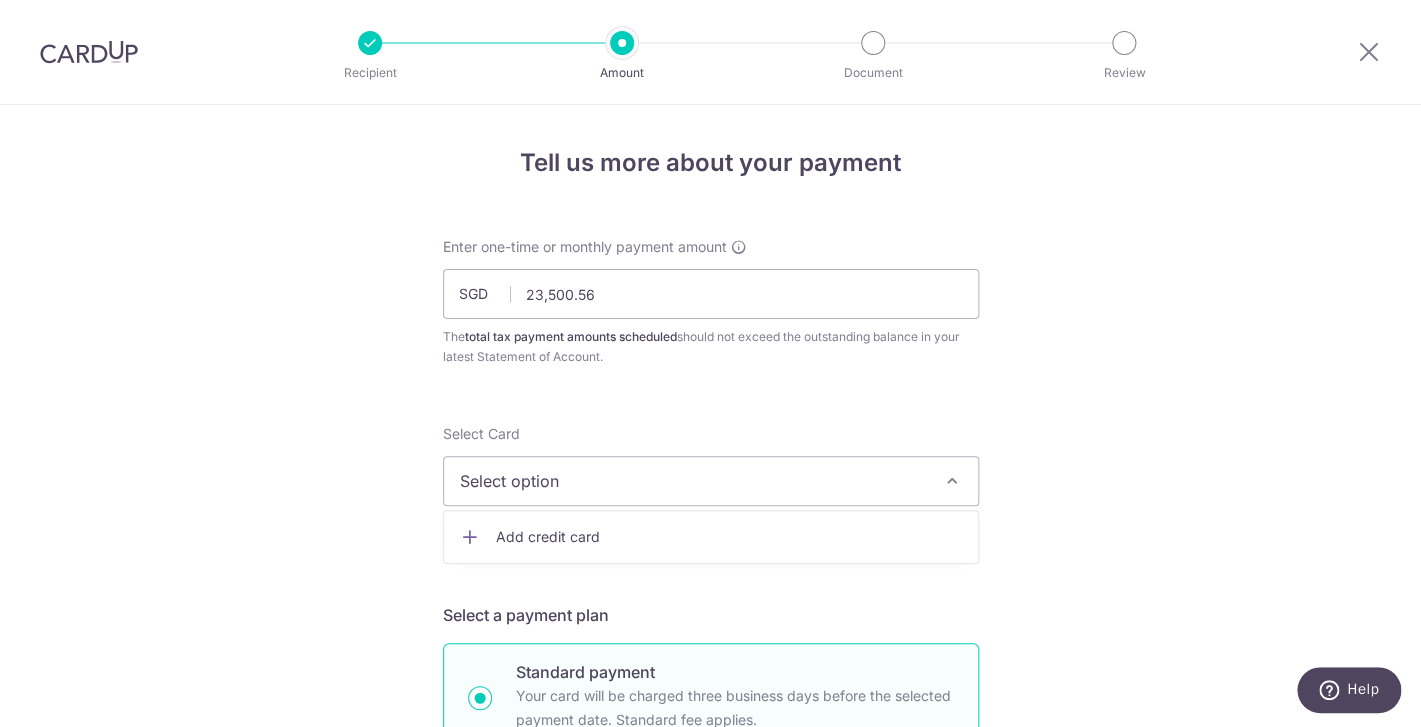 click on "Enter one-time or monthly payment amount
SGD
23,500.56
23500.56
The  total tax payment amounts scheduled  should not exceed the outstanding balance in your latest Statement of Account.
Select Card
Select option
Add credit card
Secure 256-bit SSL
Text
New card details
Card" at bounding box center [711, 1052] 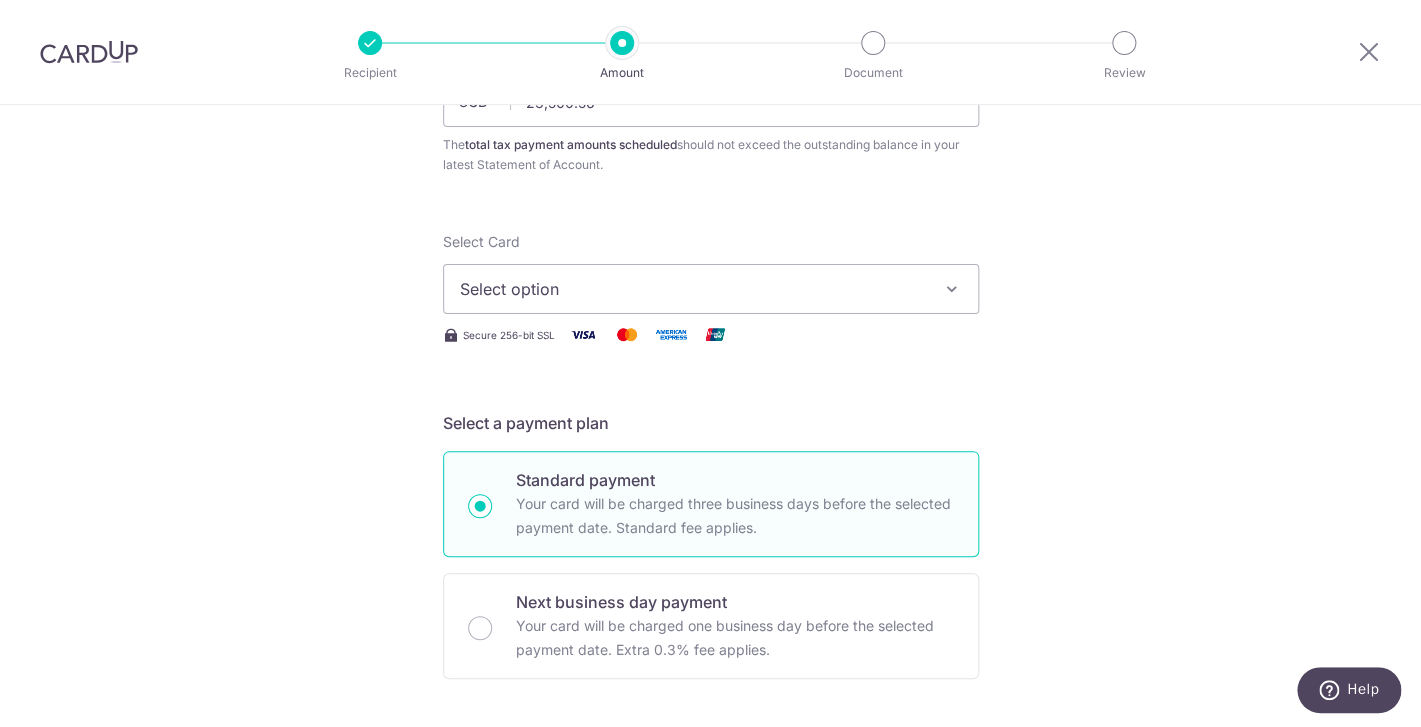 scroll, scrollTop: 232, scrollLeft: 0, axis: vertical 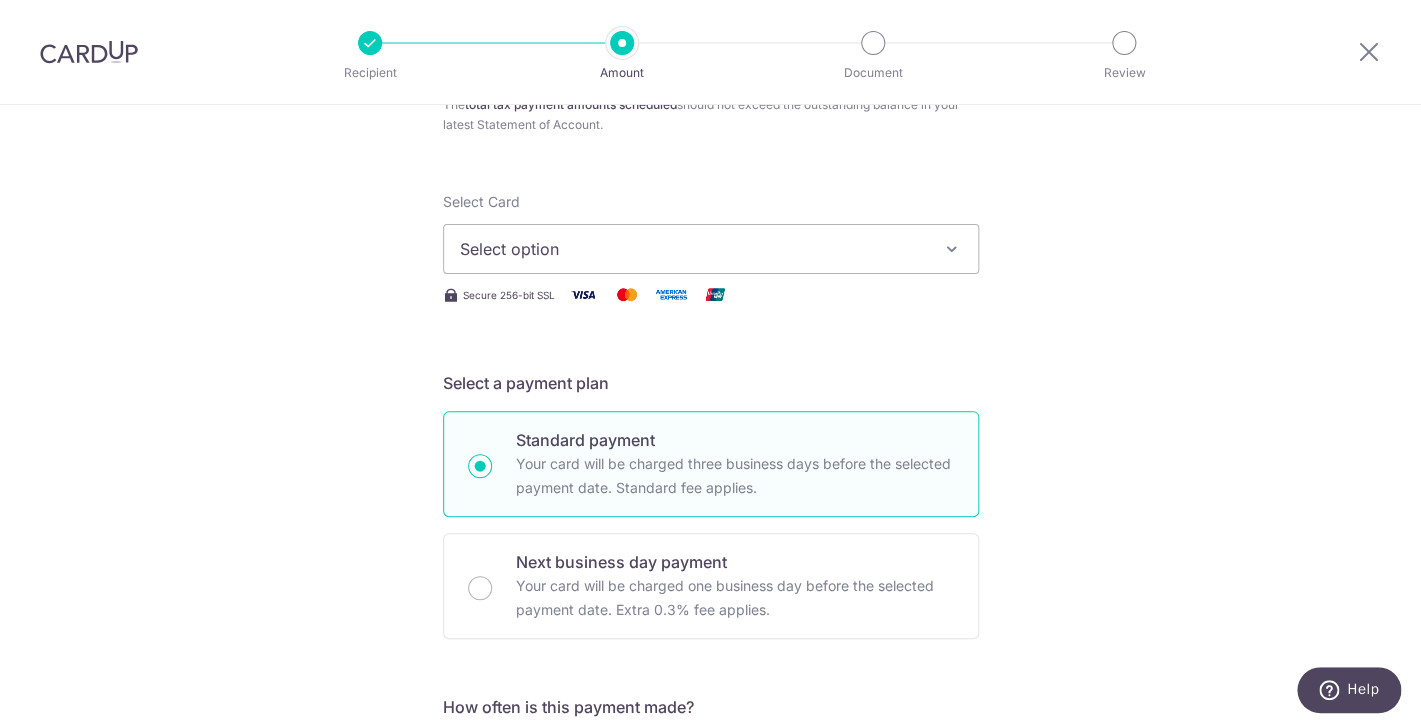 click on "Select option" at bounding box center (711, 249) 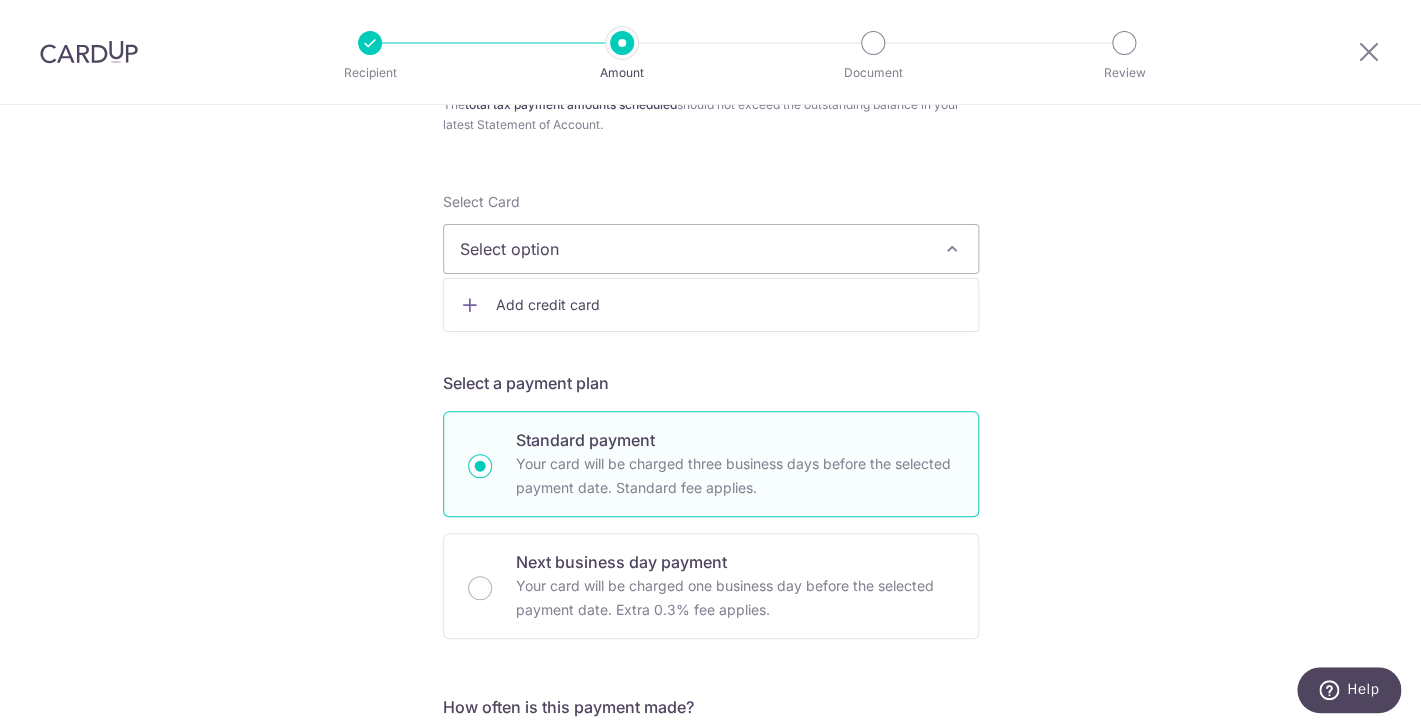 click on "Select option" at bounding box center [693, 249] 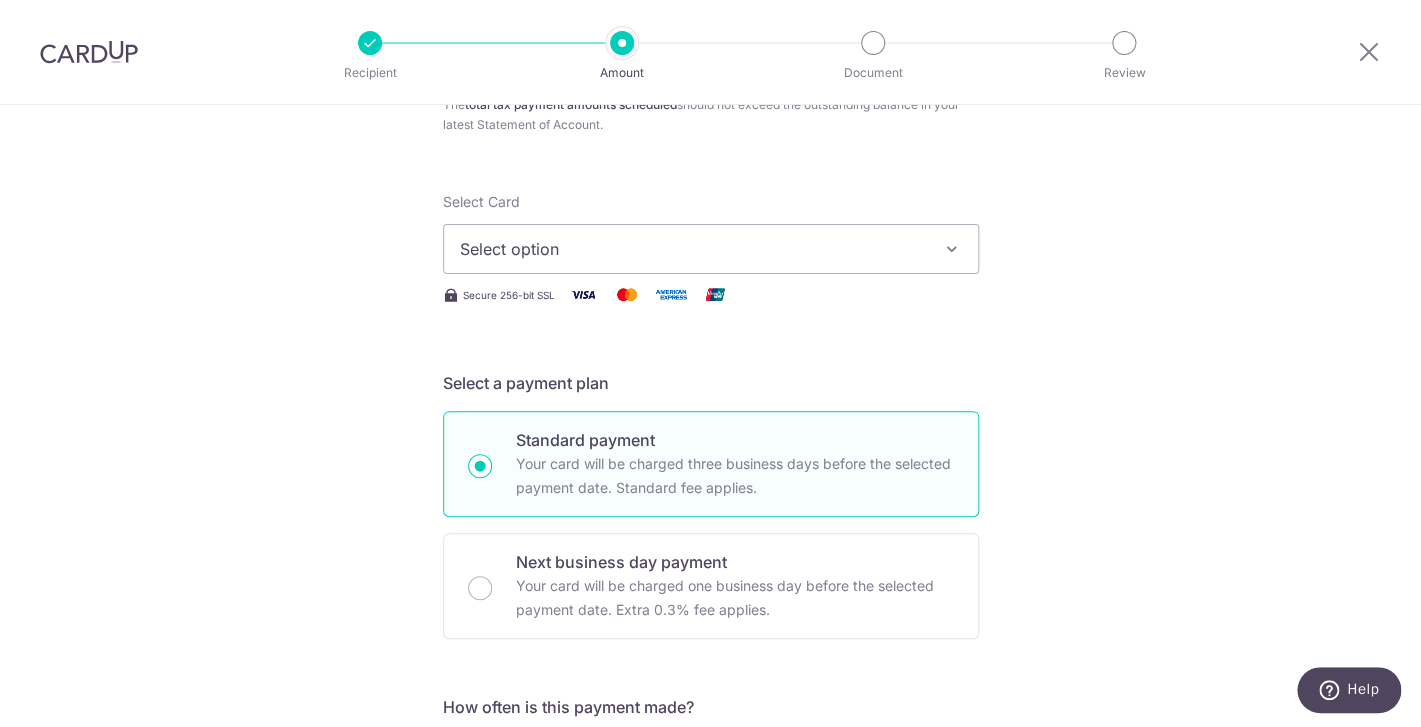 click on "Select option" at bounding box center (693, 249) 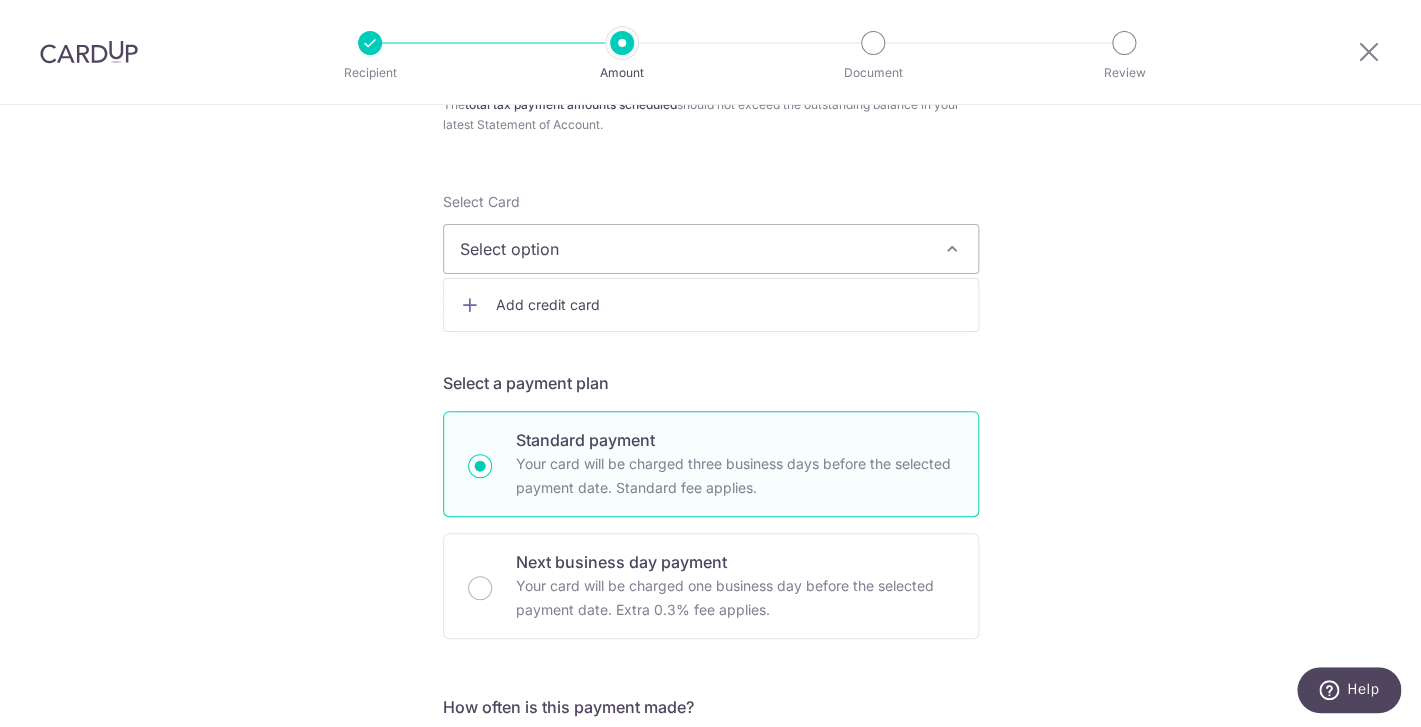 click on "Add credit card" at bounding box center (711, 305) 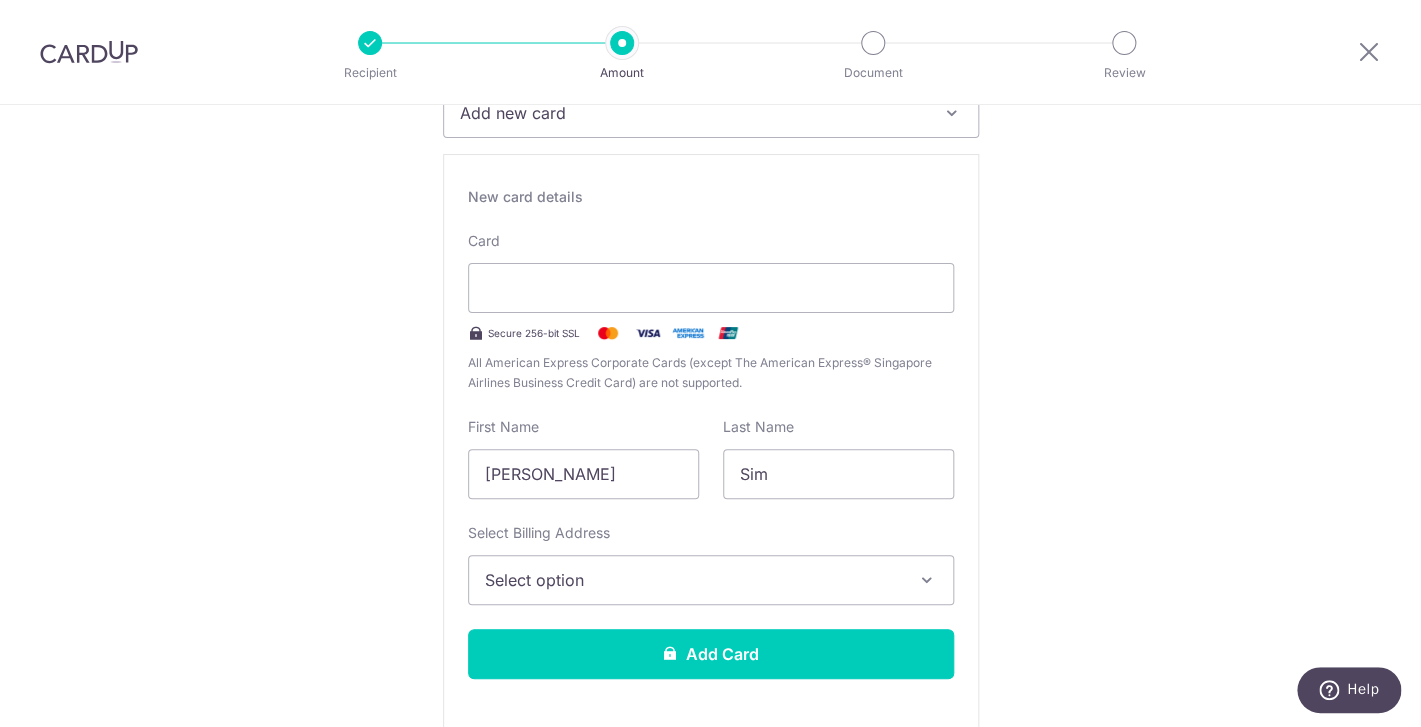 scroll, scrollTop: 365, scrollLeft: 0, axis: vertical 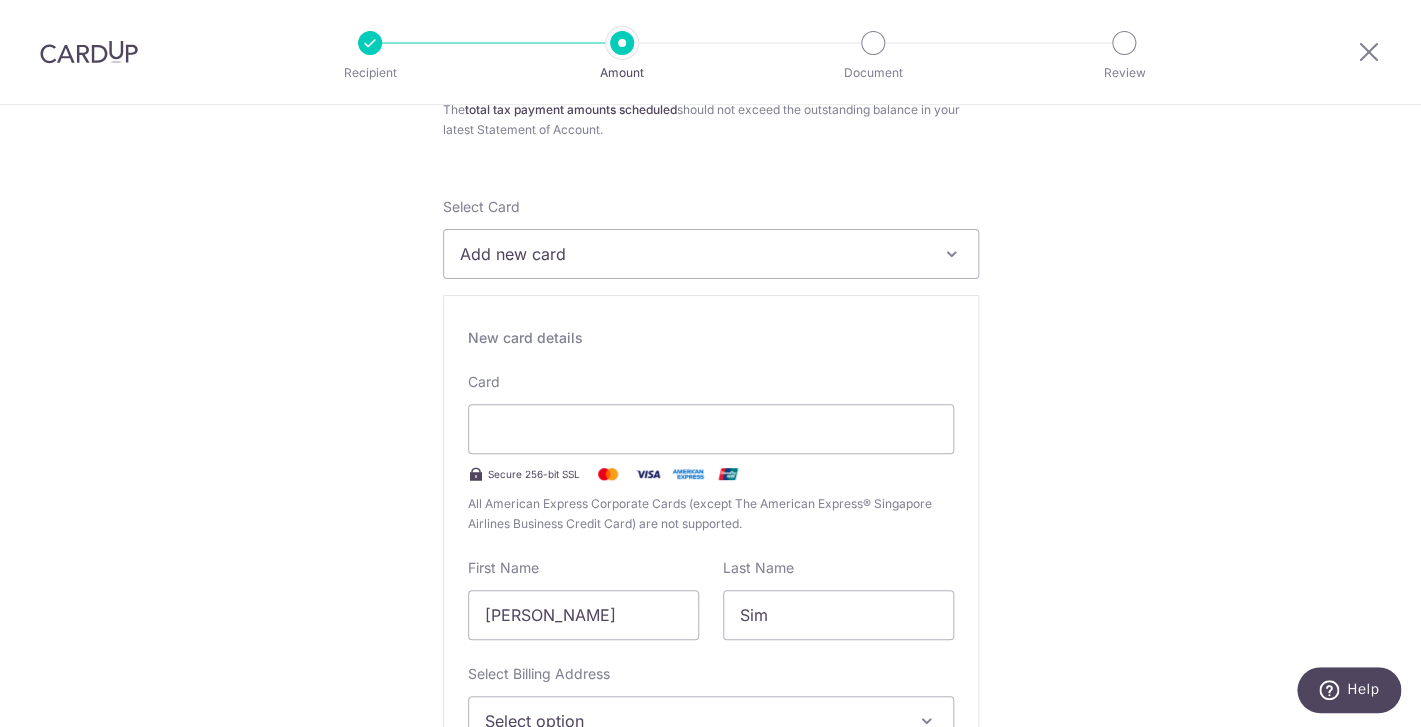 click on "Add new card" at bounding box center (693, 254) 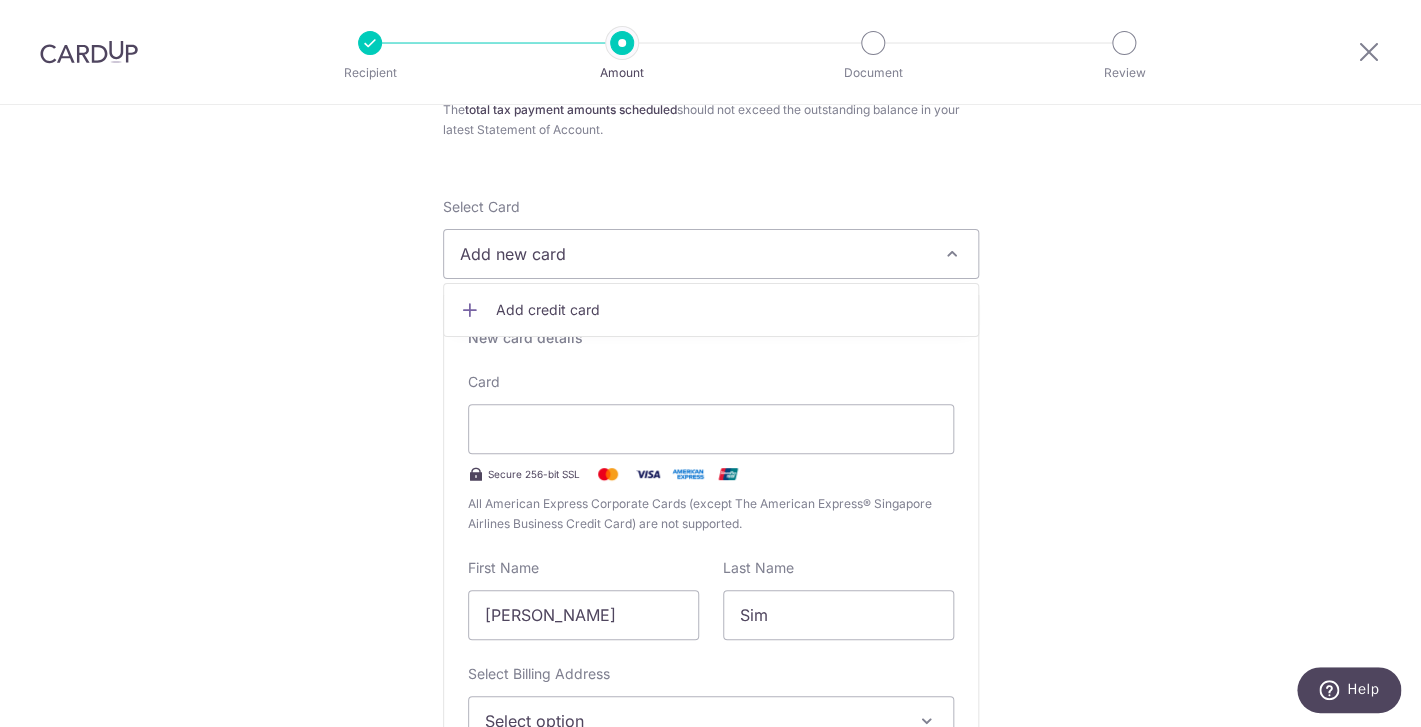 click on "Tell us more about your payment
Enter one-time or monthly payment amount
SGD
23,500.56
23500.56
The  total tax payment amounts scheduled  should not exceed the outstanding balance in your latest Statement of Account.
Select Card
Add new card
Add credit card
Secure 256-bit SSL
Text
New card details
Card" at bounding box center (710, 1081) 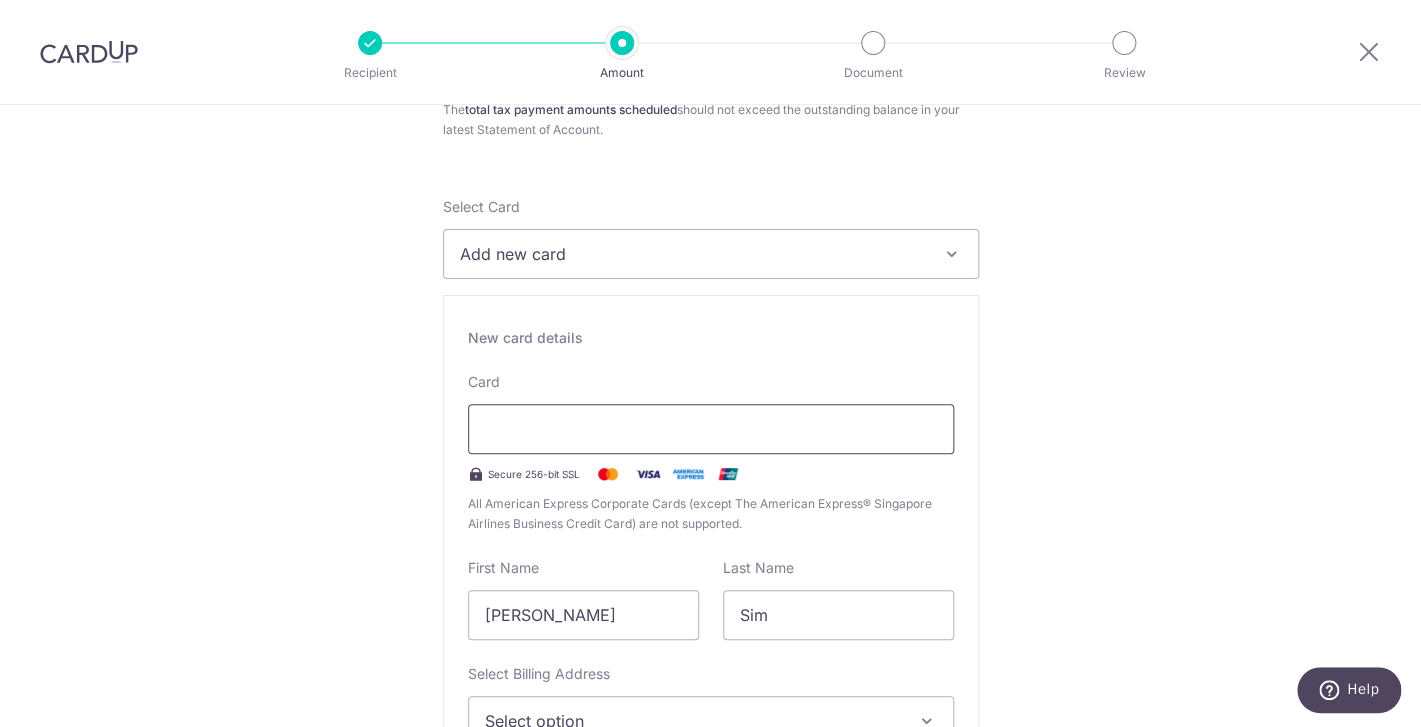 click at bounding box center (711, 429) 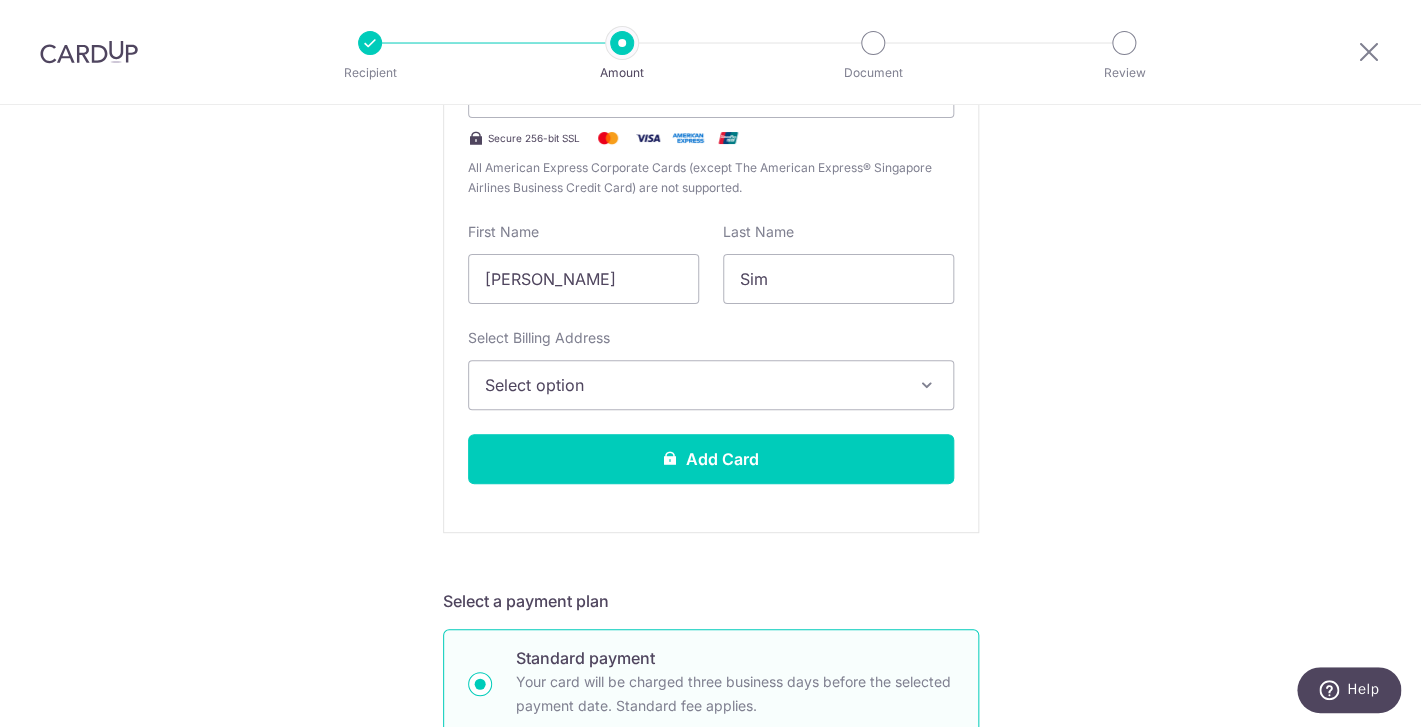 scroll, scrollTop: 562, scrollLeft: 0, axis: vertical 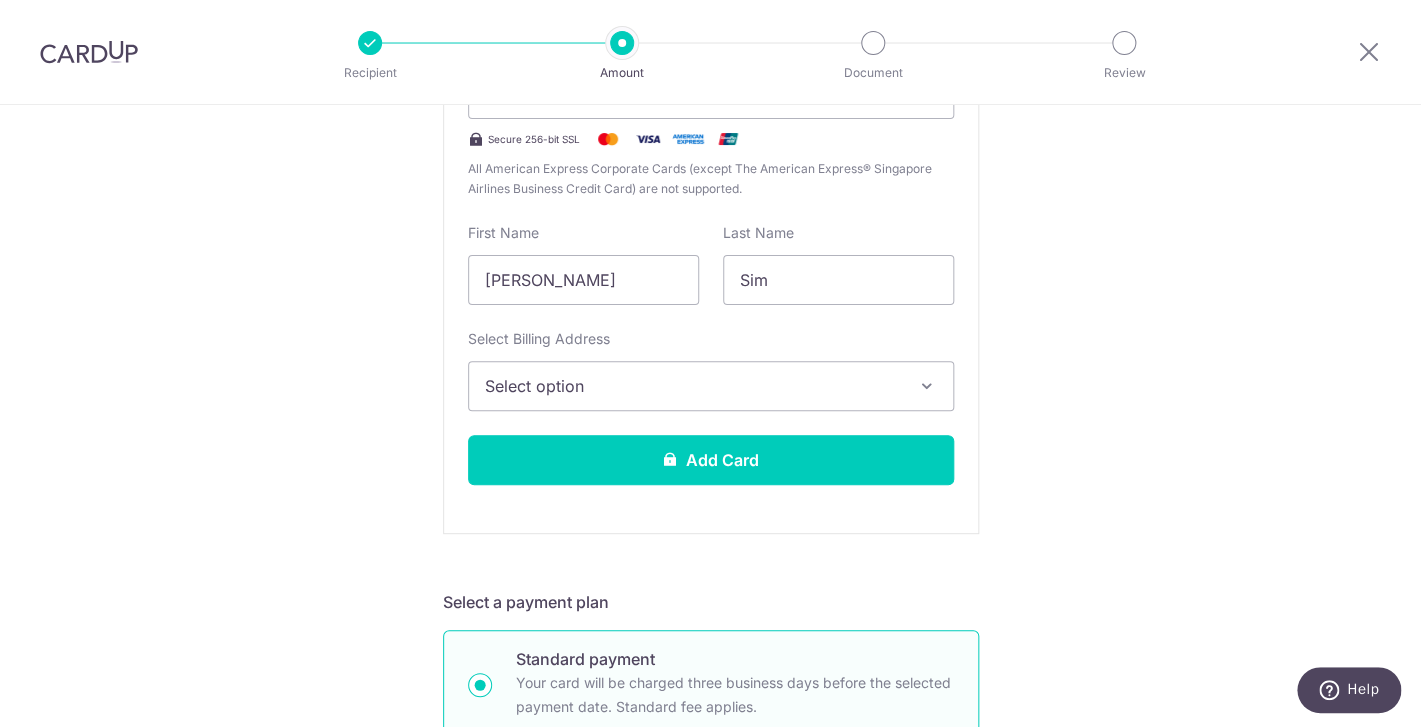 click on "Select option" at bounding box center (711, 386) 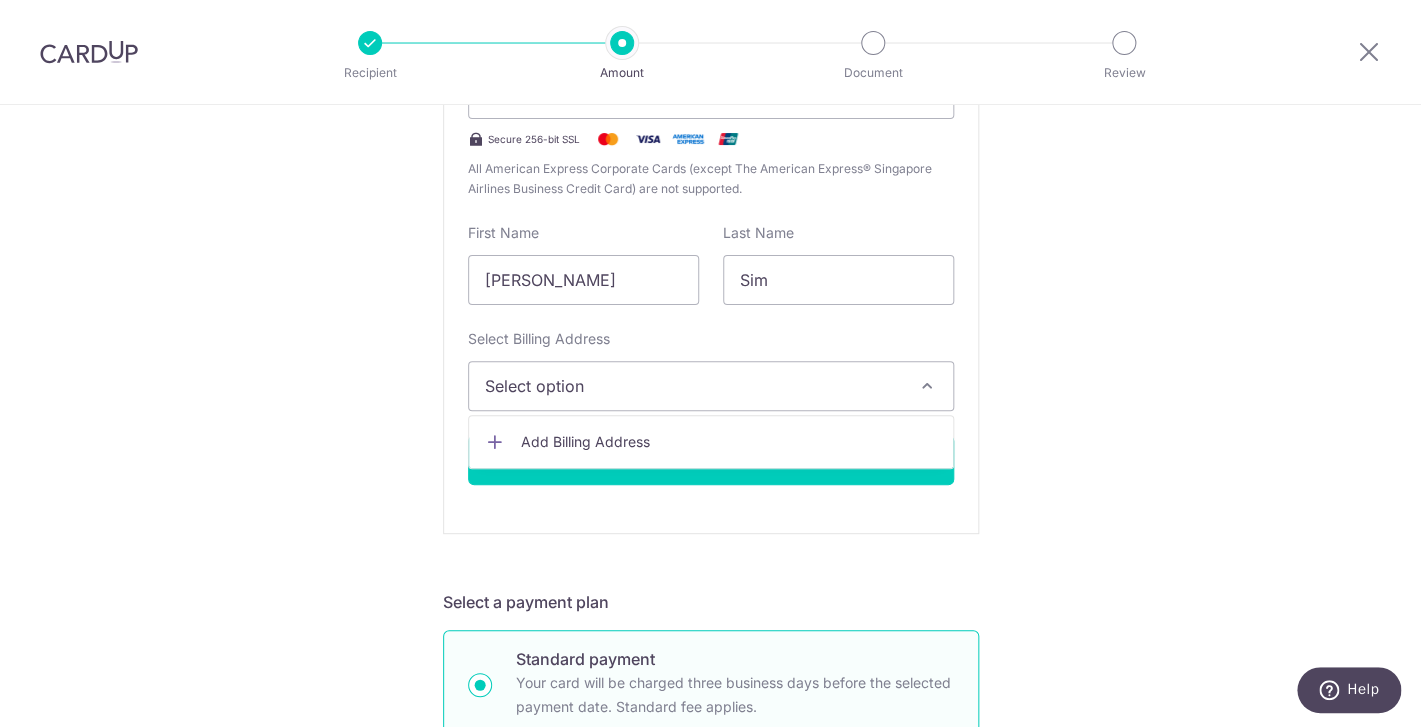click on "Add Billing Address" at bounding box center (729, 442) 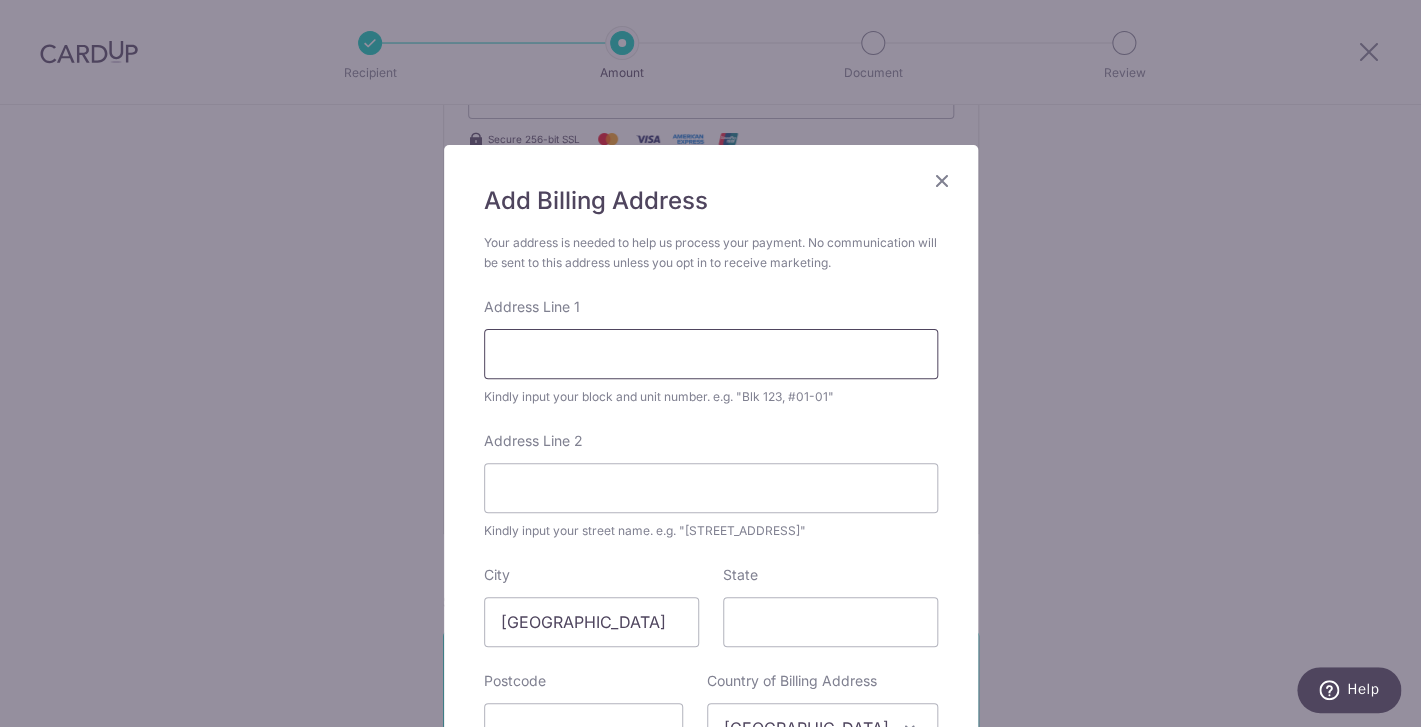 click on "Address Line 1" at bounding box center [711, 354] 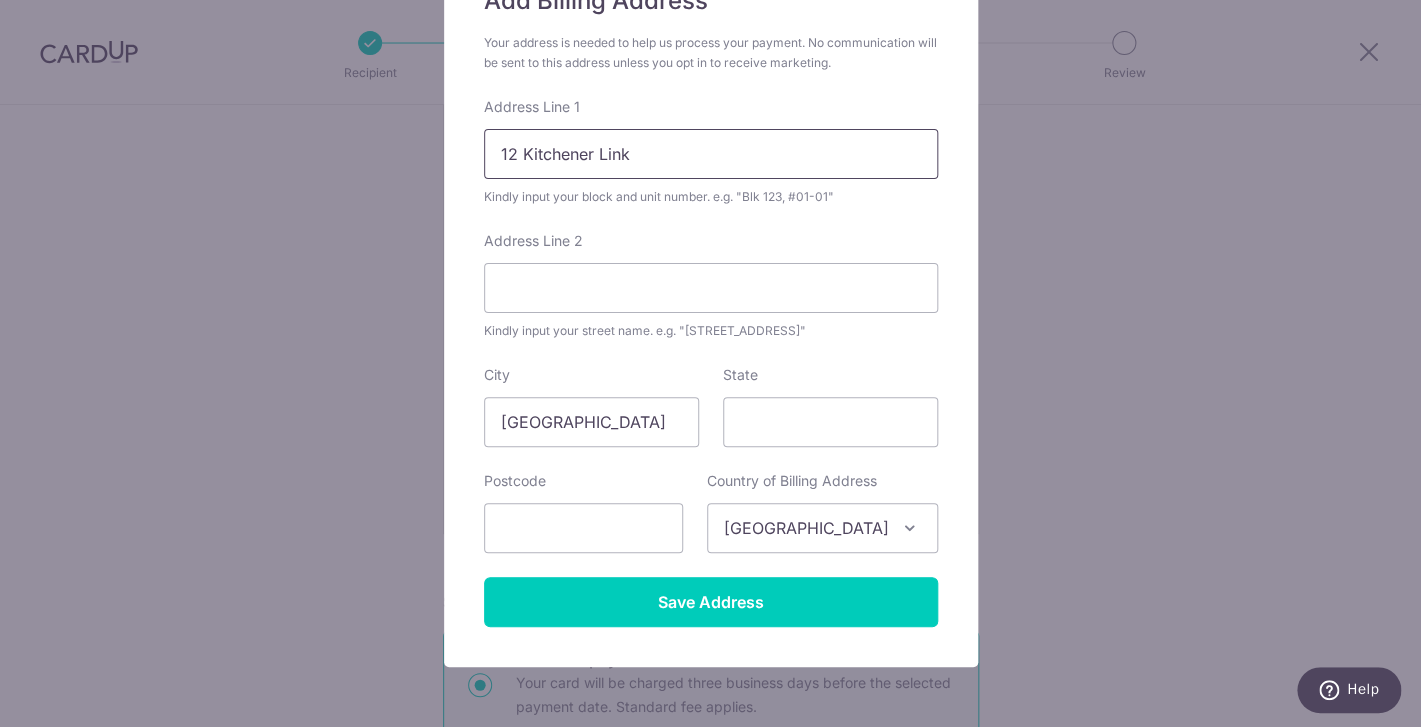 scroll, scrollTop: 286, scrollLeft: 0, axis: vertical 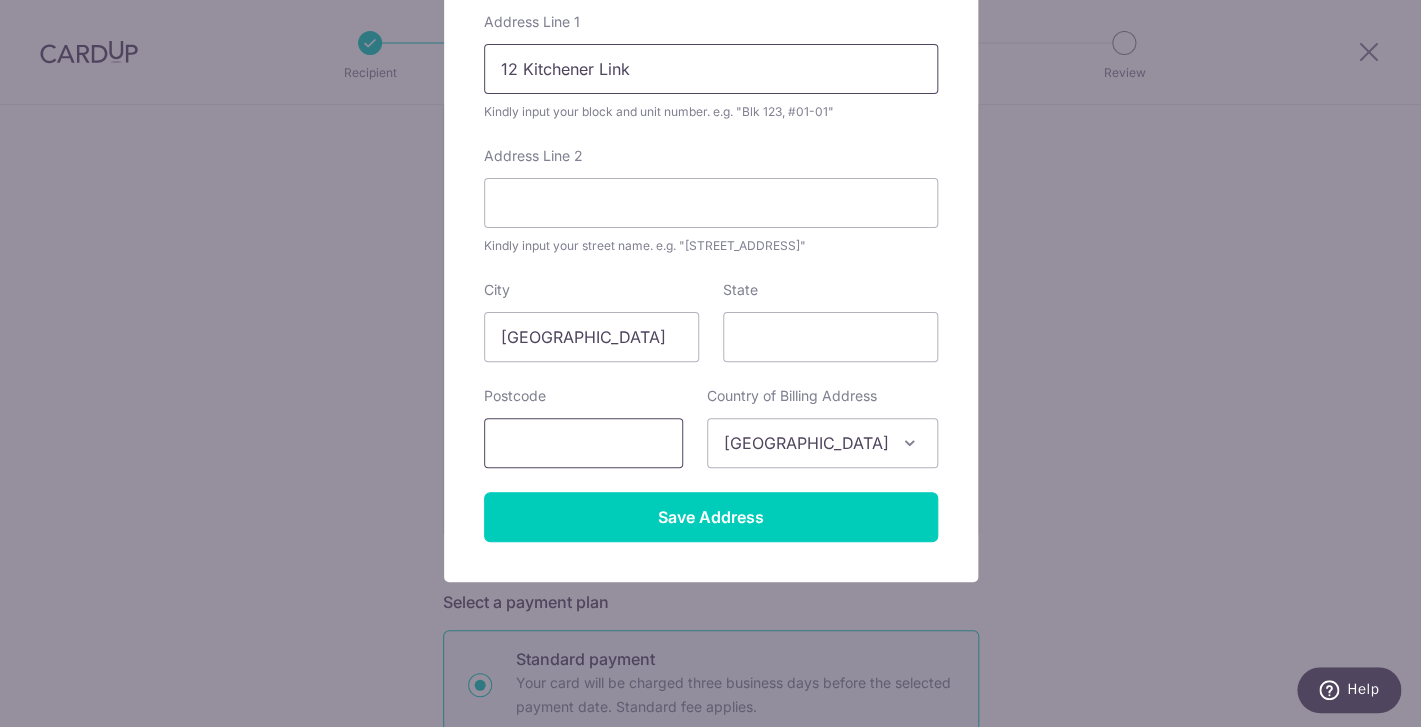 type on "12 Kitchener Link" 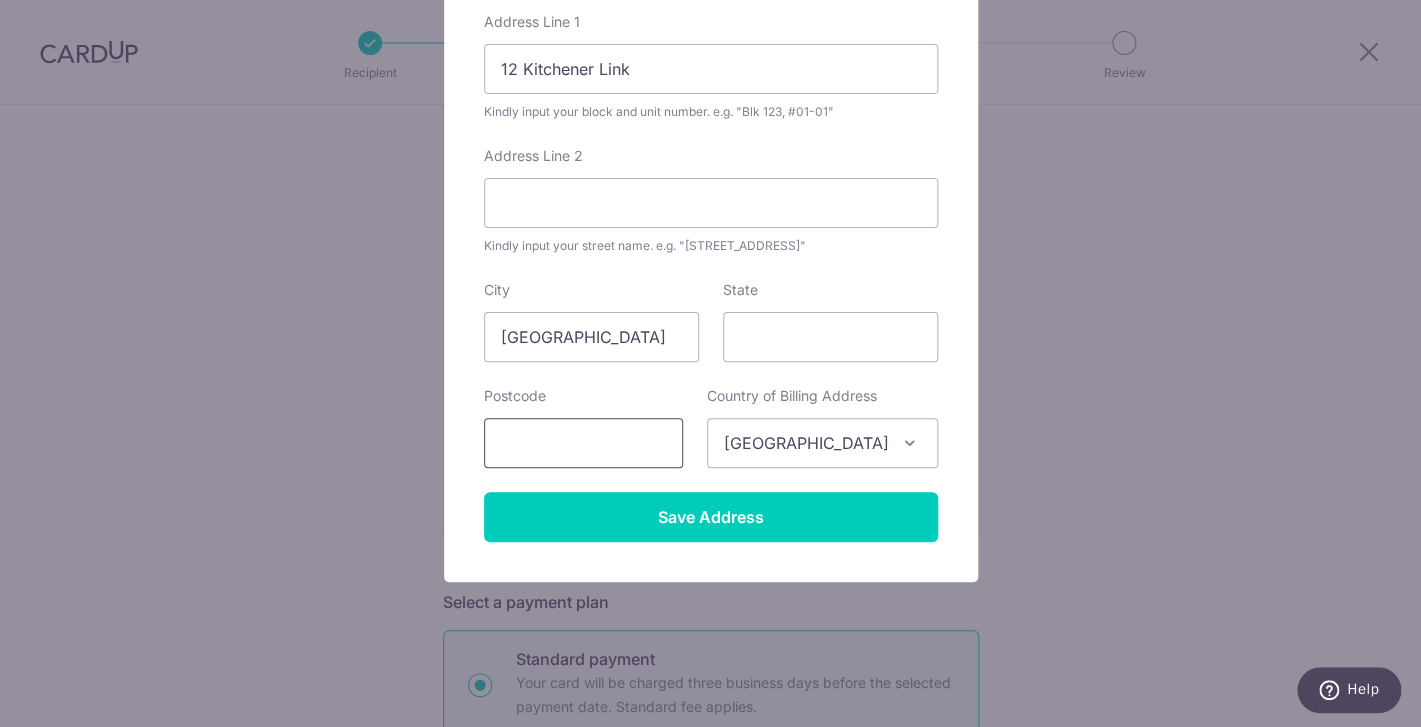 click at bounding box center (583, 443) 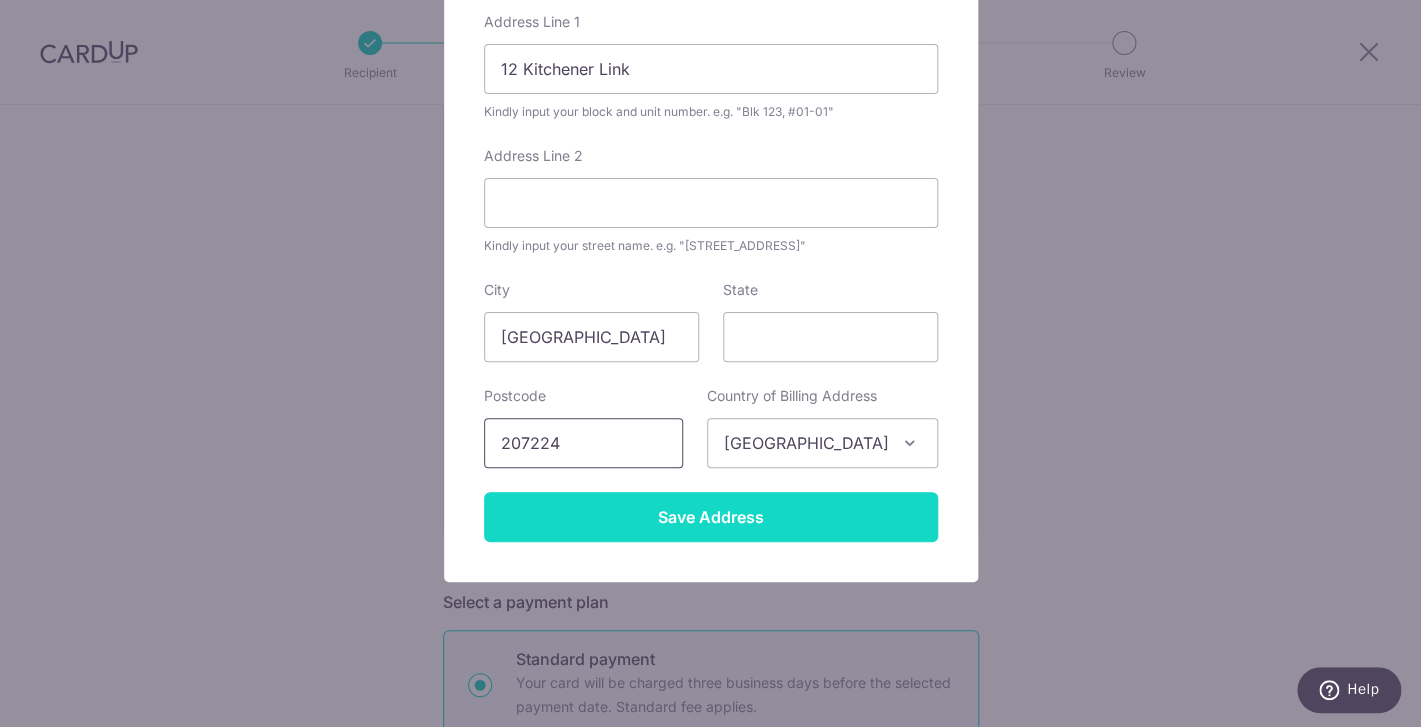 type on "207224" 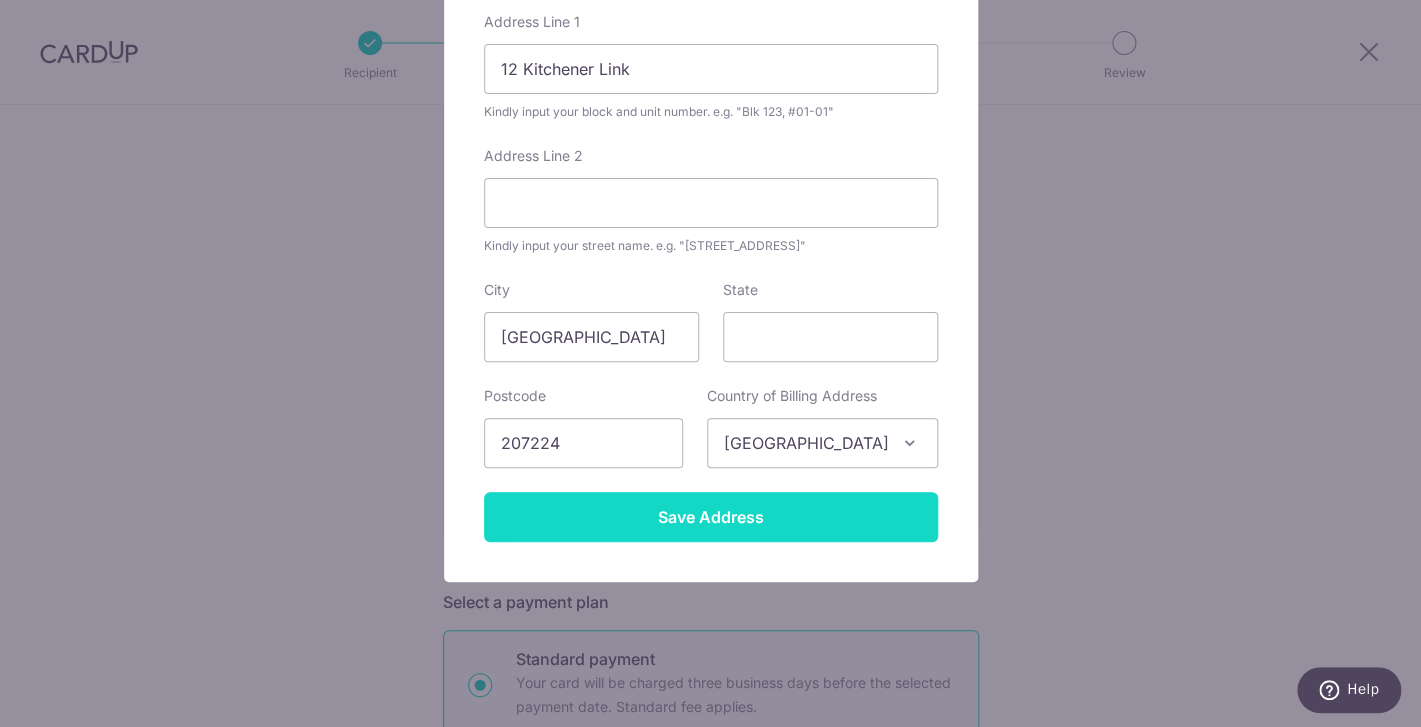 click on "Save Address" at bounding box center (711, 517) 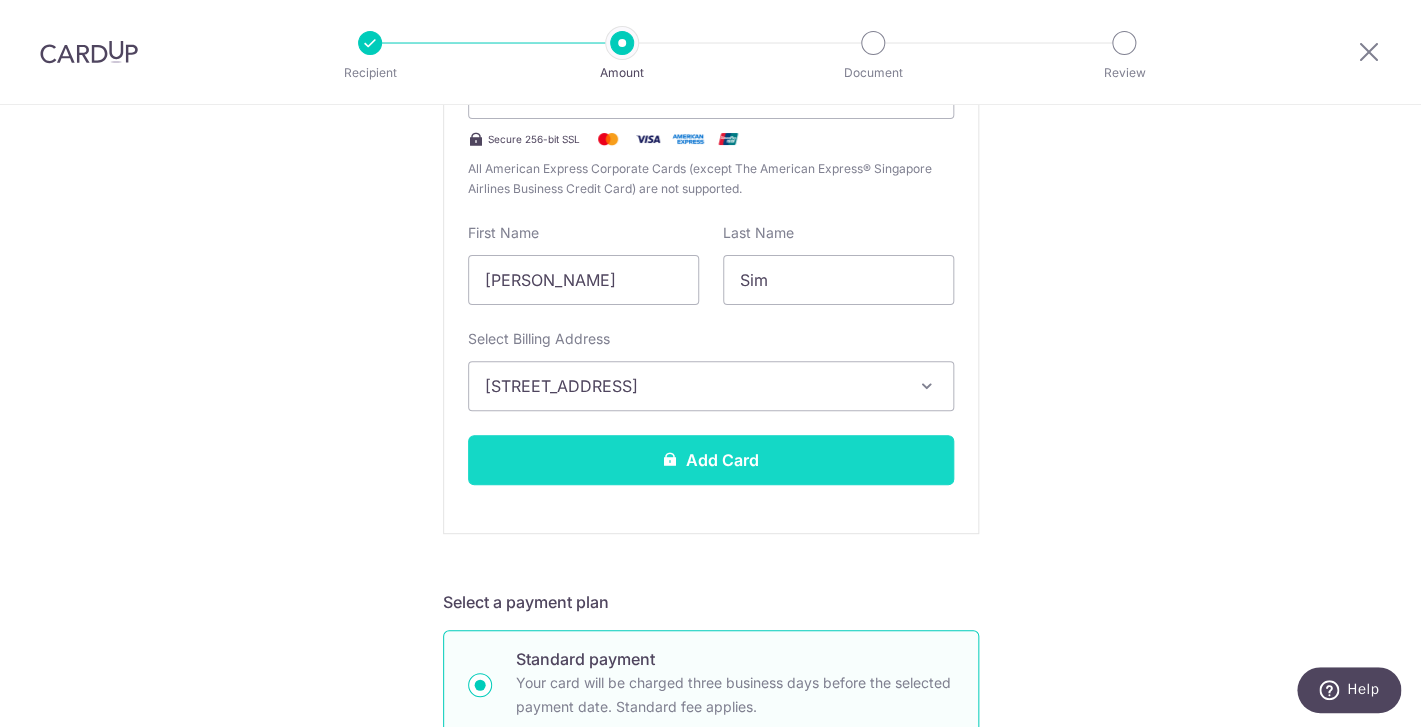 click on "Add Card" at bounding box center [711, 460] 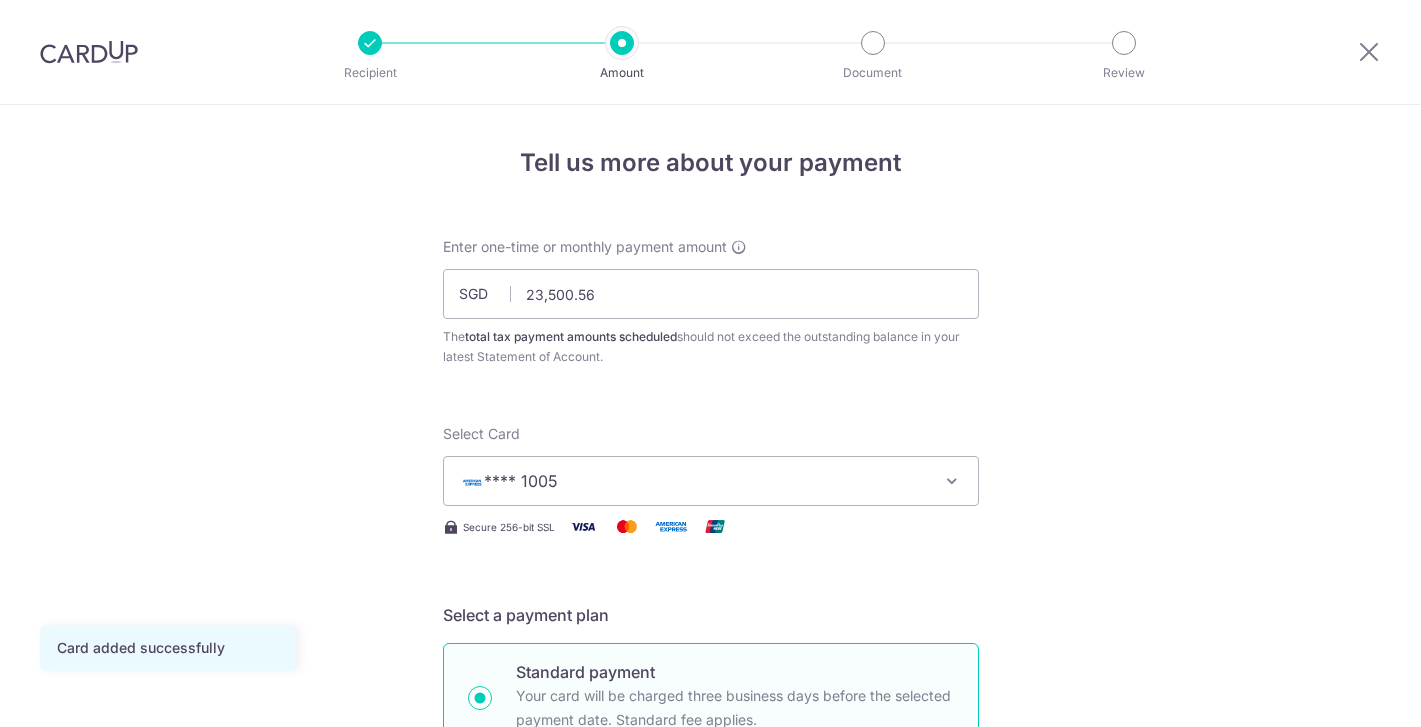 scroll, scrollTop: 0, scrollLeft: 0, axis: both 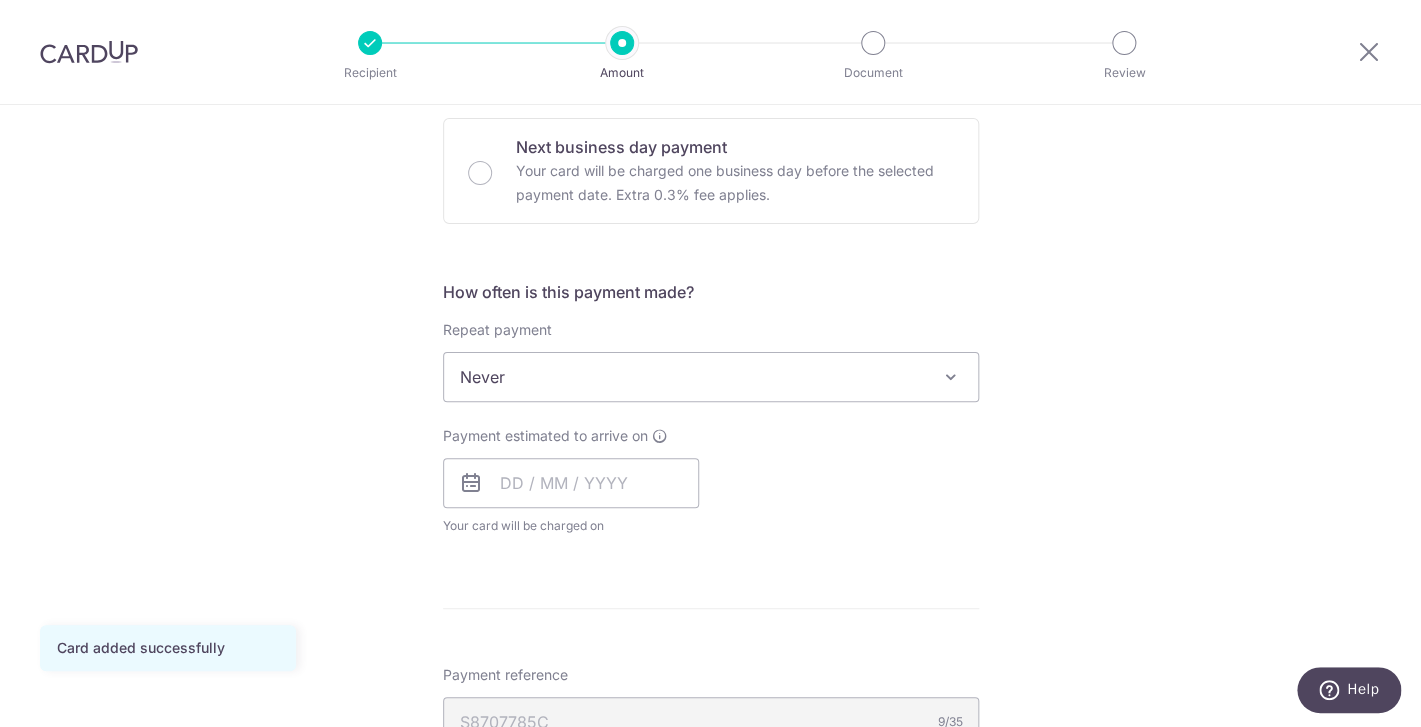 click on "Never" at bounding box center (711, 377) 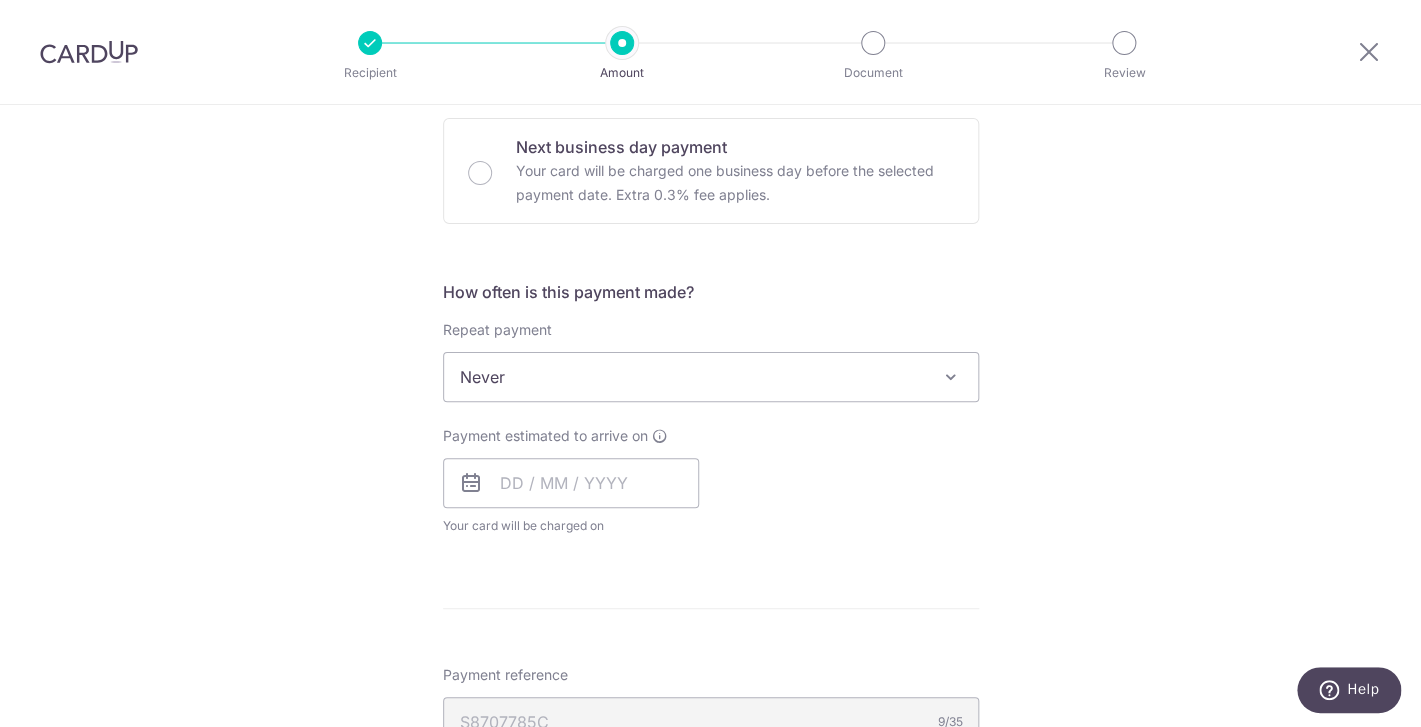 click on "Tell us more about your payment
Enter one-time or monthly payment amount
SGD
23,500.56
23500.56
The  total tax payment amounts scheduled  should not exceed the outstanding balance in your latest Statement of Account.
Card added successfully
Select Card
**** 1005
Add credit card
Your Cards
**** 1005
Secure 256-bit SSL
Text" at bounding box center (710, 386) 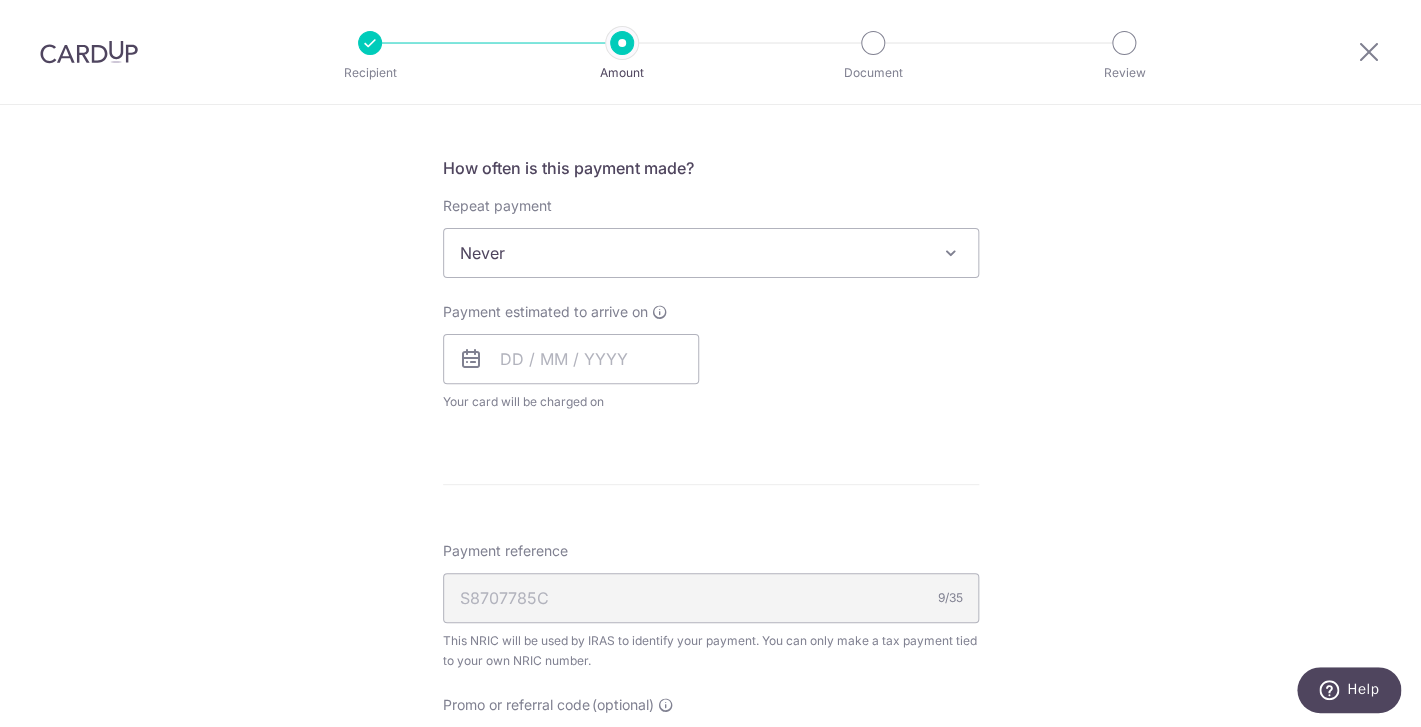 scroll, scrollTop: 836, scrollLeft: 0, axis: vertical 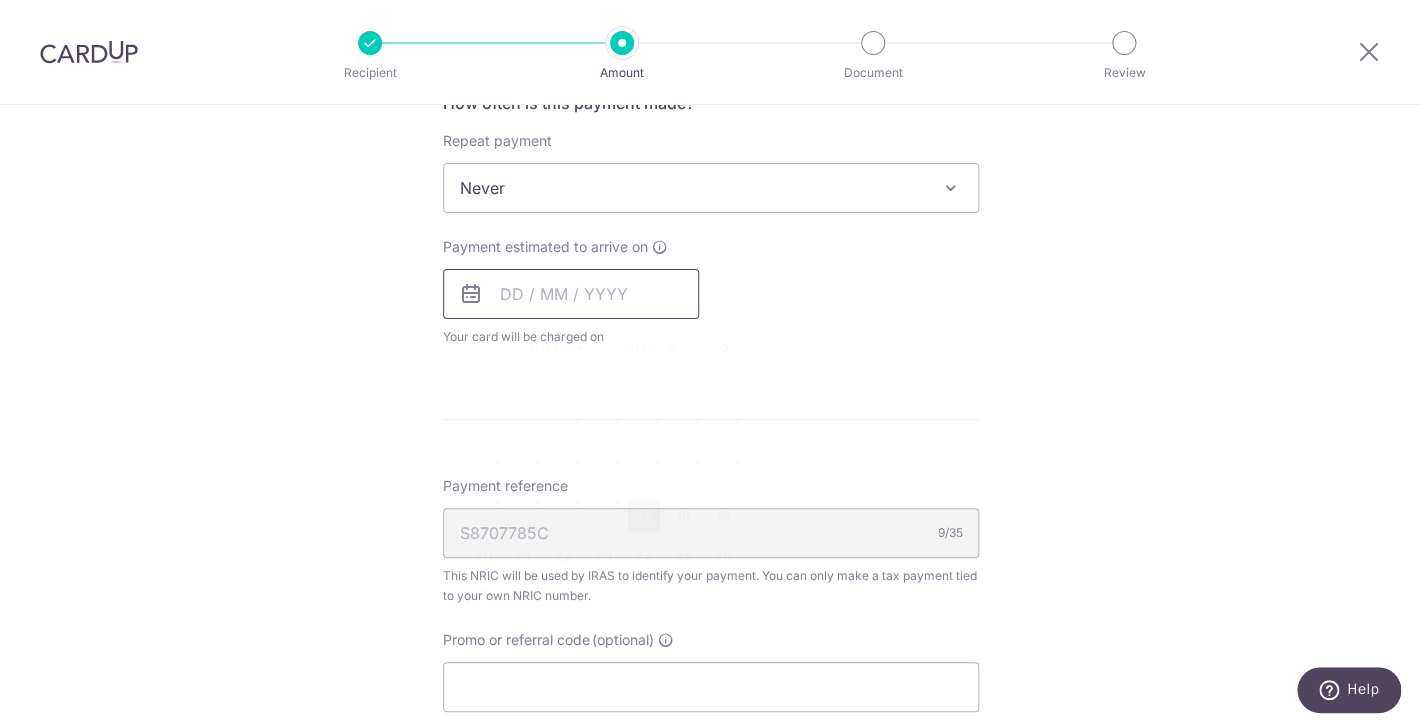 click at bounding box center [571, 294] 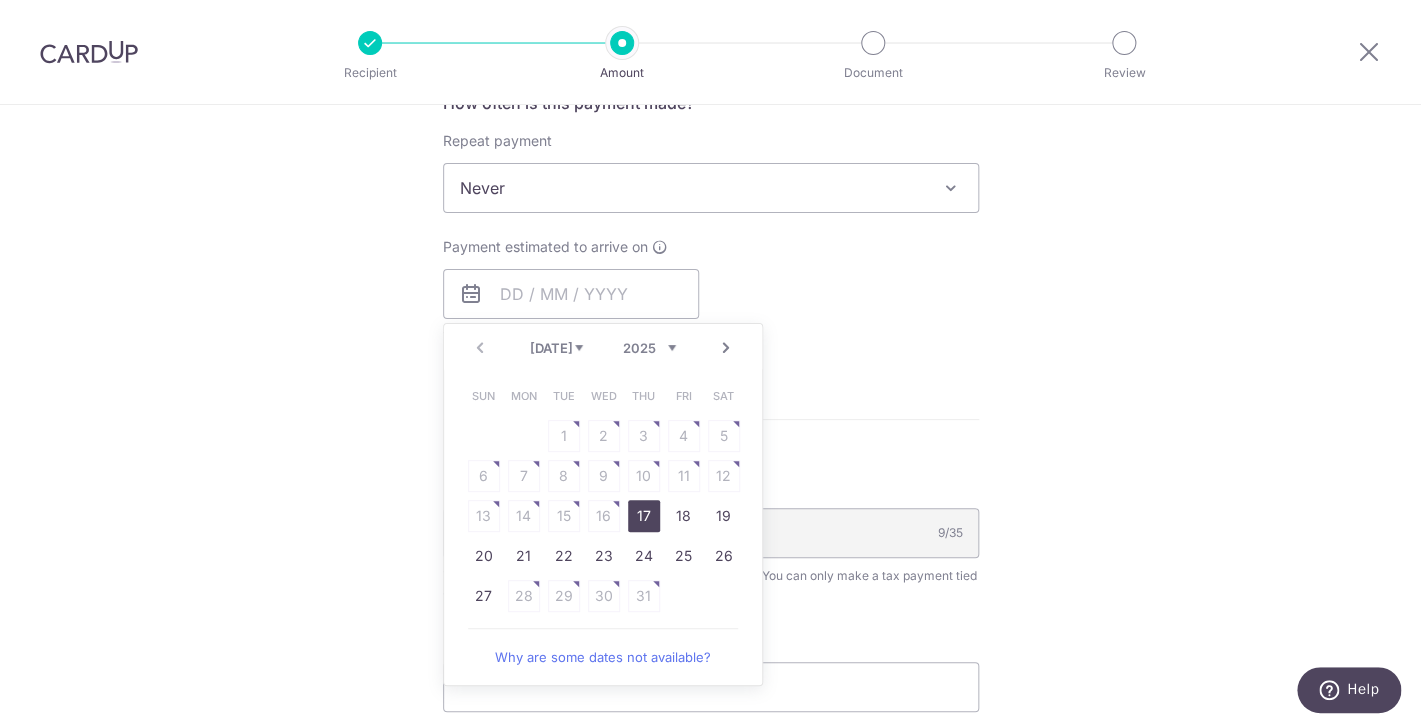 click on "17" at bounding box center [644, 516] 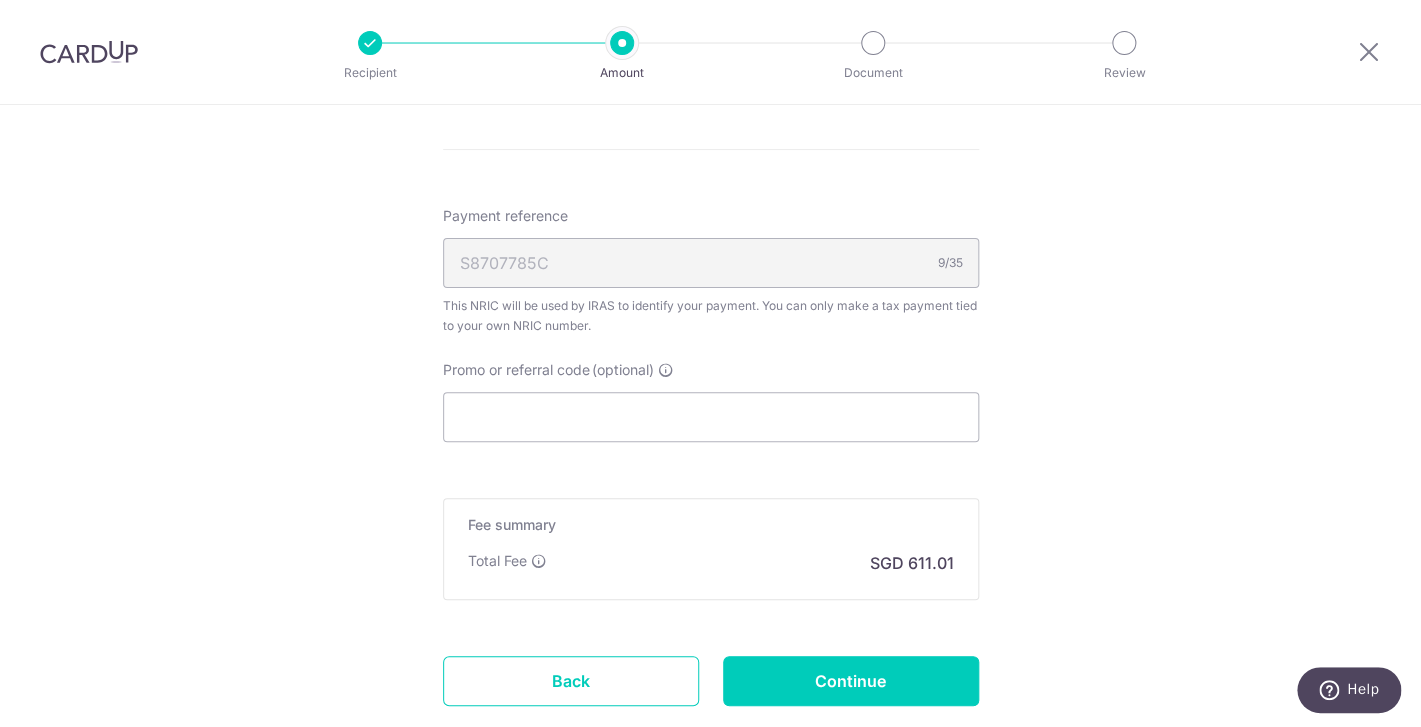 scroll, scrollTop: 1206, scrollLeft: 0, axis: vertical 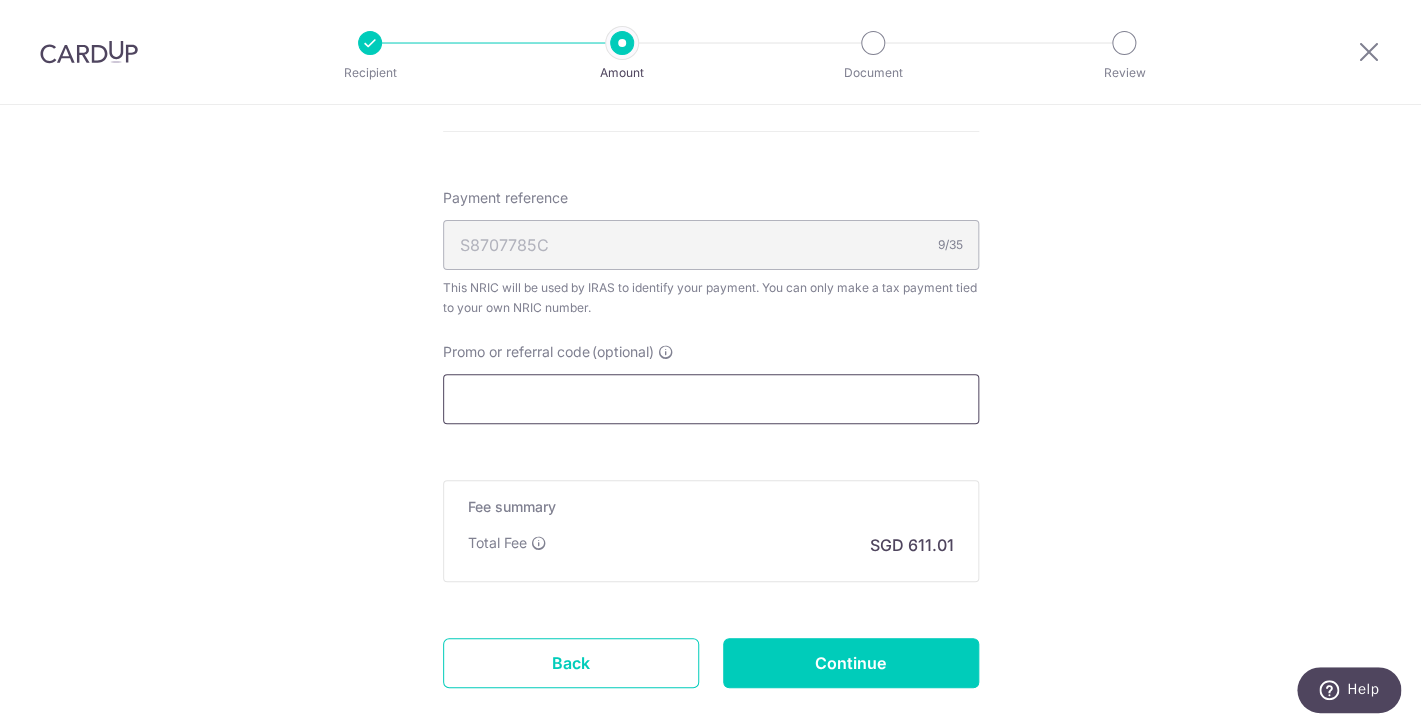 click on "Promo or referral code
(optional)" at bounding box center (711, 399) 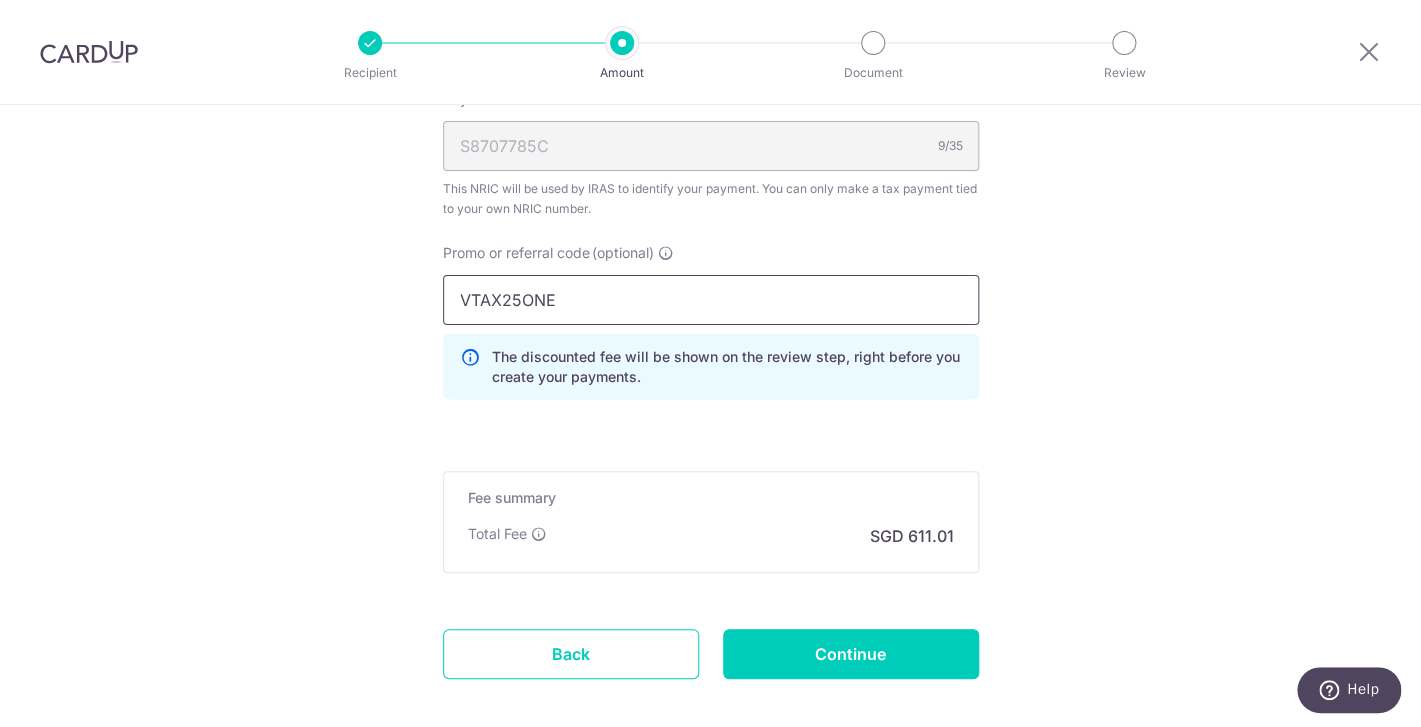 scroll, scrollTop: 1323, scrollLeft: 0, axis: vertical 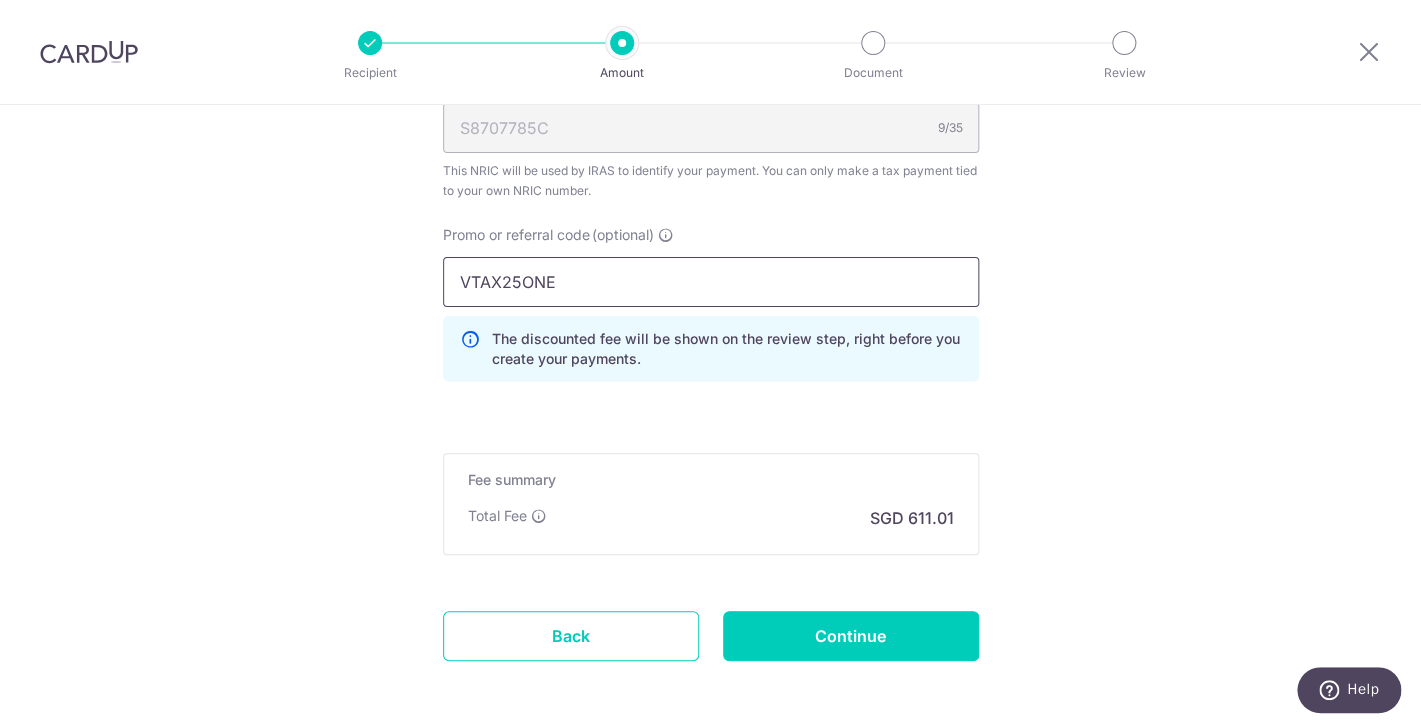 type on "VTAX25ONE" 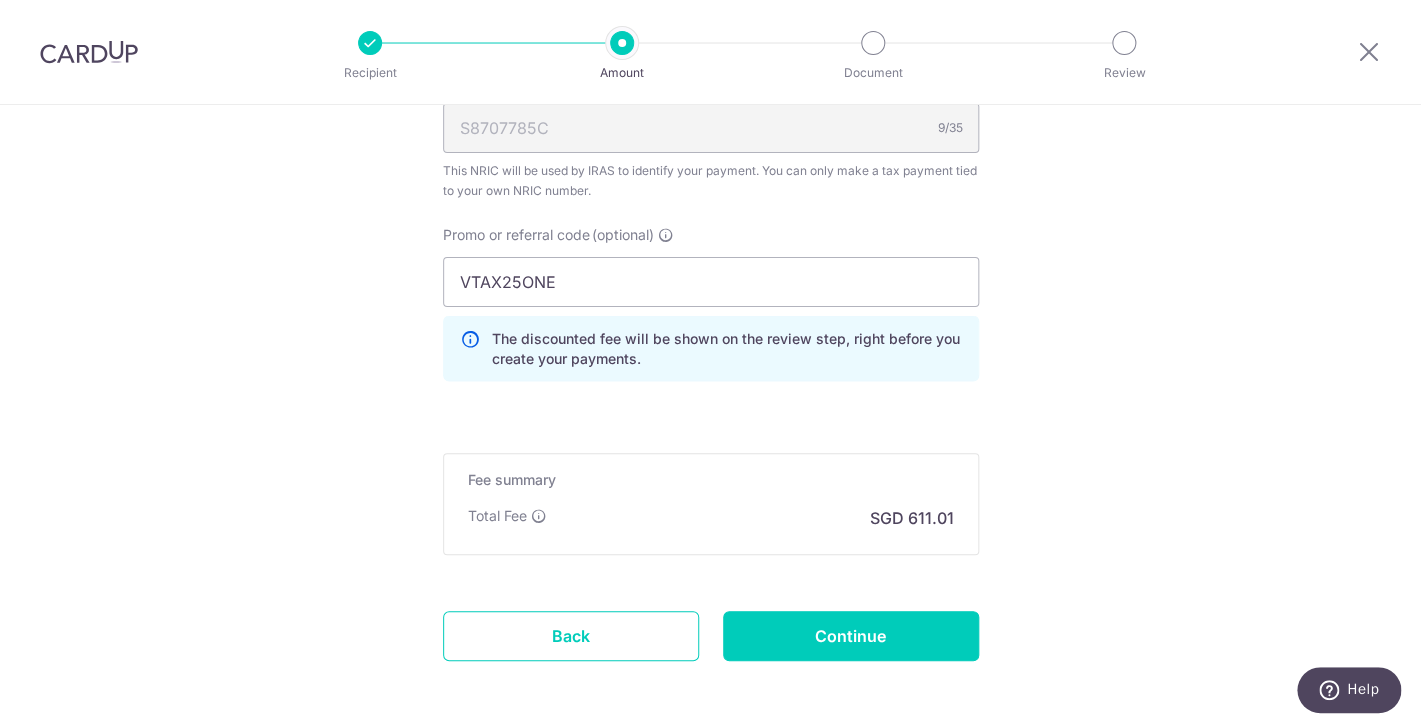 click on "Enter one-time or monthly payment amount
SGD
23,500.56
23500.56
The  total tax payment amounts scheduled  should not exceed the outstanding balance in your latest Statement of Account.
Card added successfully
Select Card
**** 1005
Add credit card
Your Cards
**** 1005
Secure 256-bit SSL
Text
New card details" at bounding box center [711, -185] 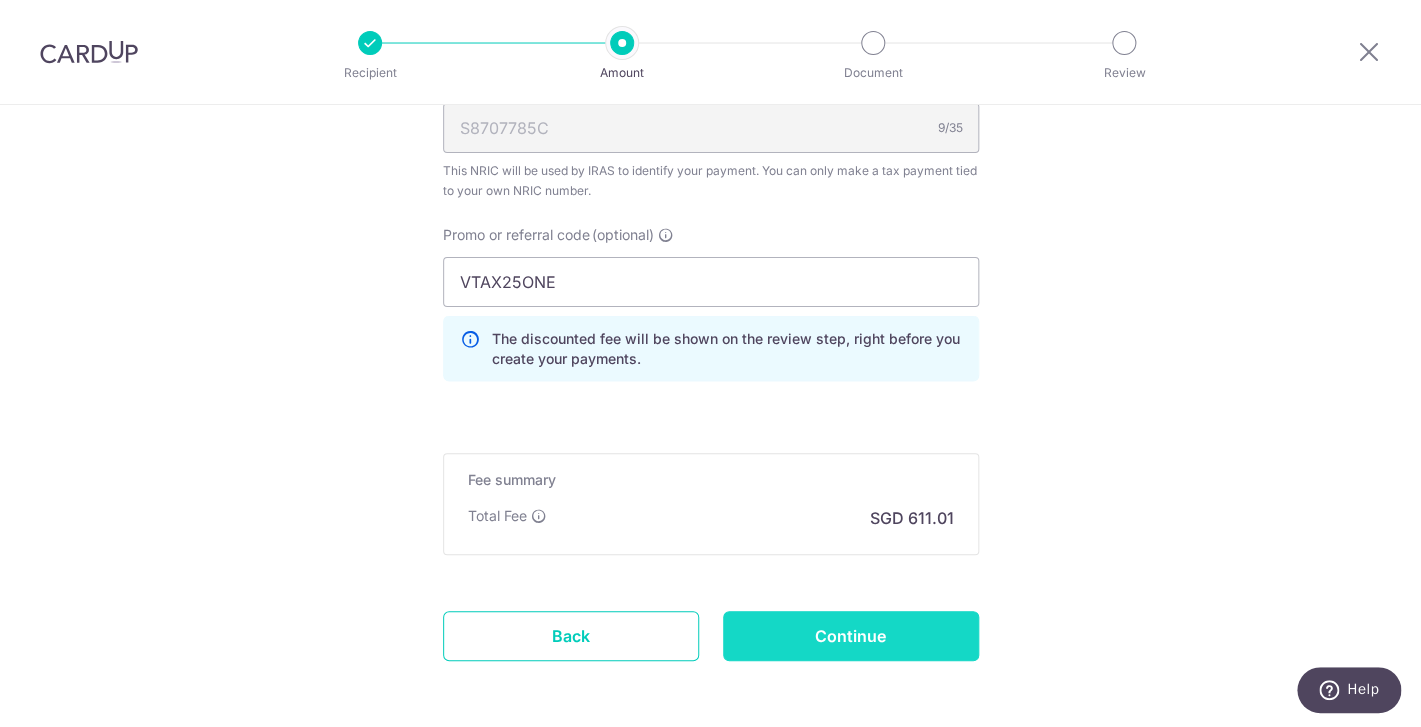 click on "Continue" at bounding box center [851, 636] 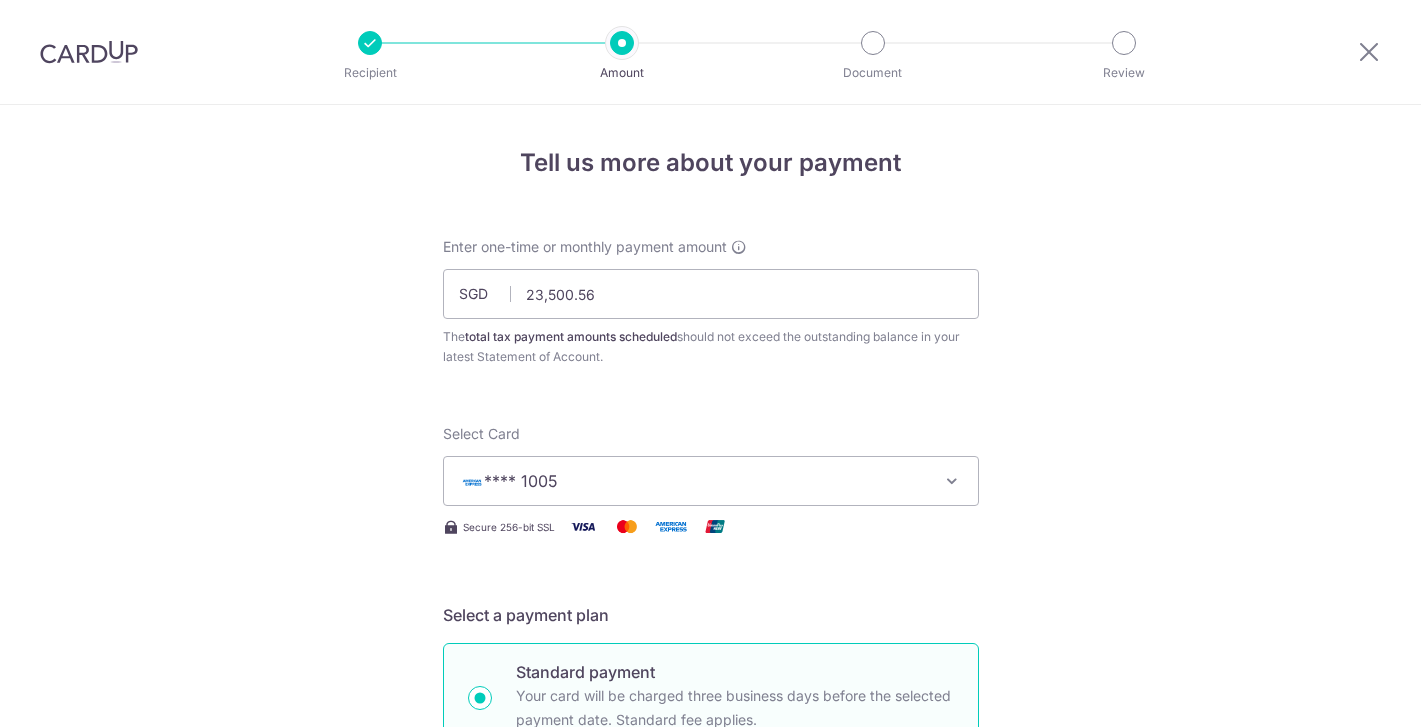 scroll, scrollTop: 0, scrollLeft: 0, axis: both 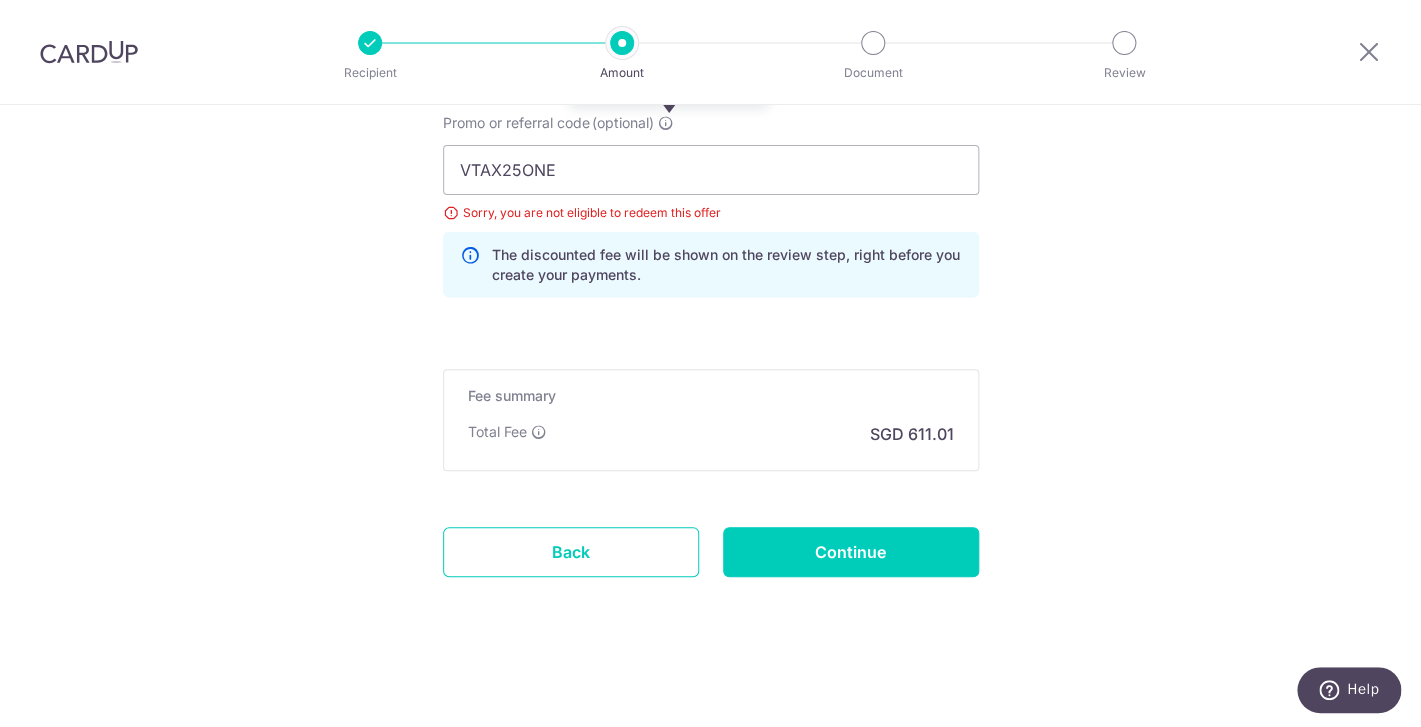 click at bounding box center (666, 123) 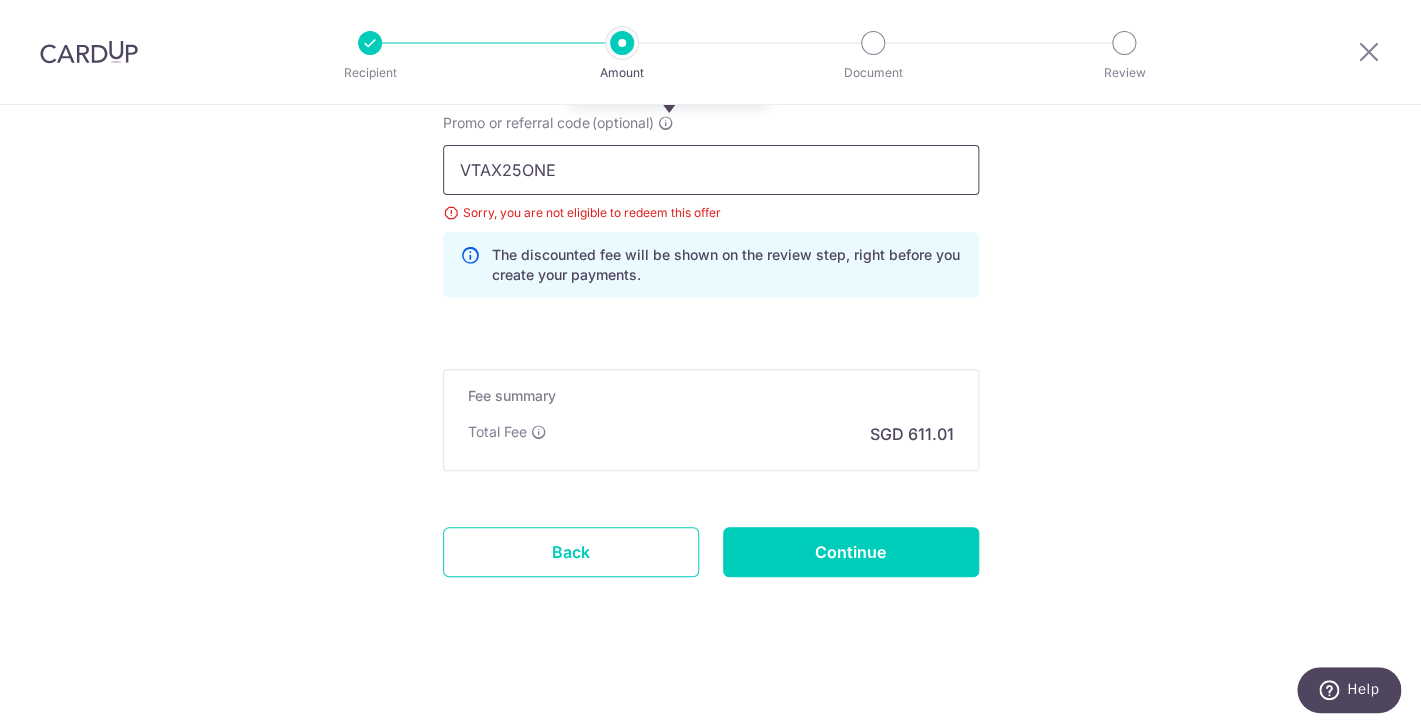 click on "VTAX25ONE" at bounding box center [711, 170] 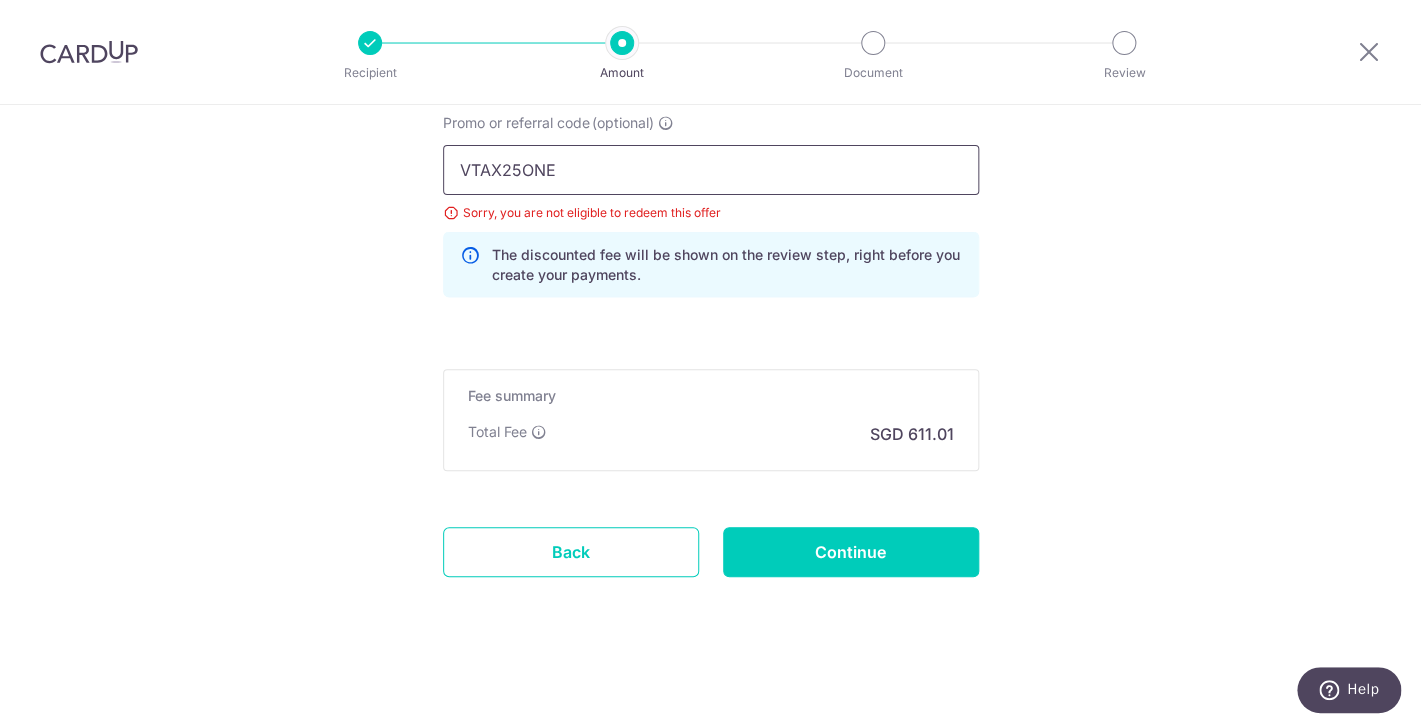 drag, startPoint x: 580, startPoint y: 180, endPoint x: 416, endPoint y: 163, distance: 164.87874 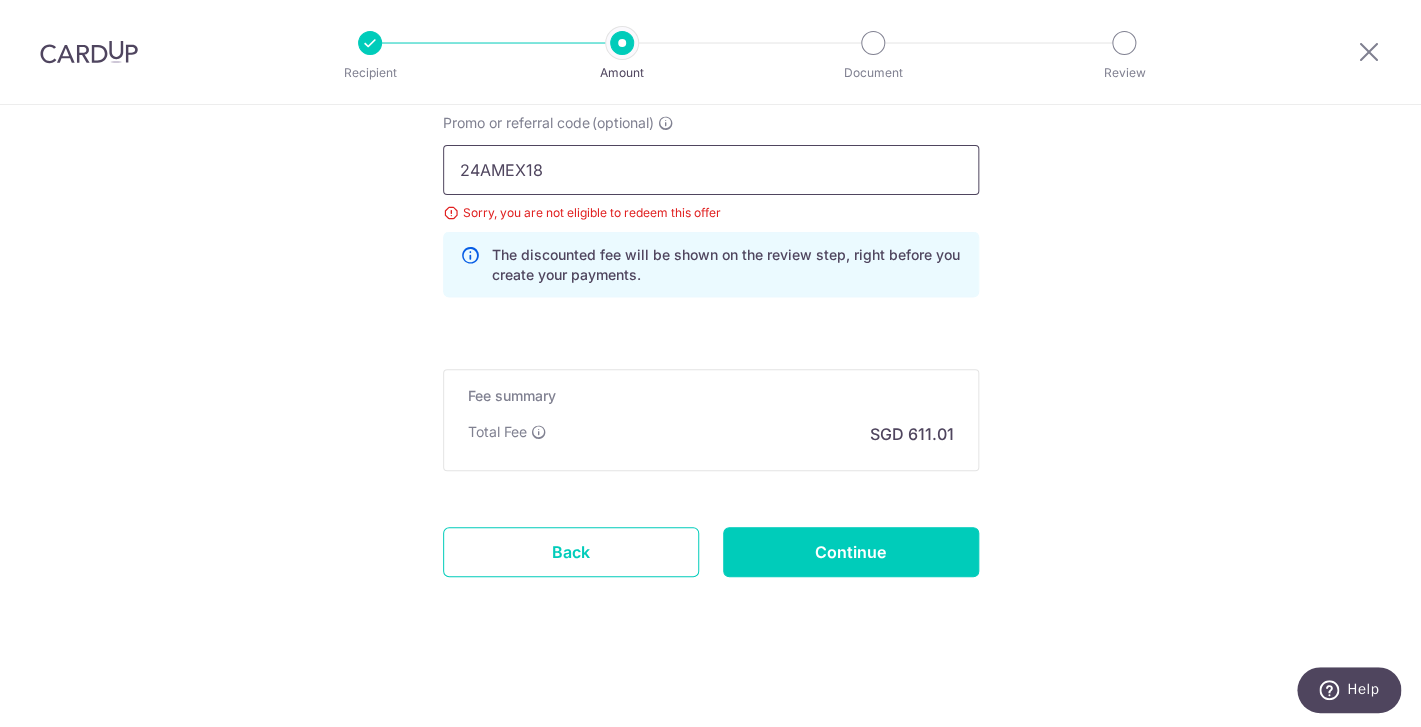 type on "24AMEX18" 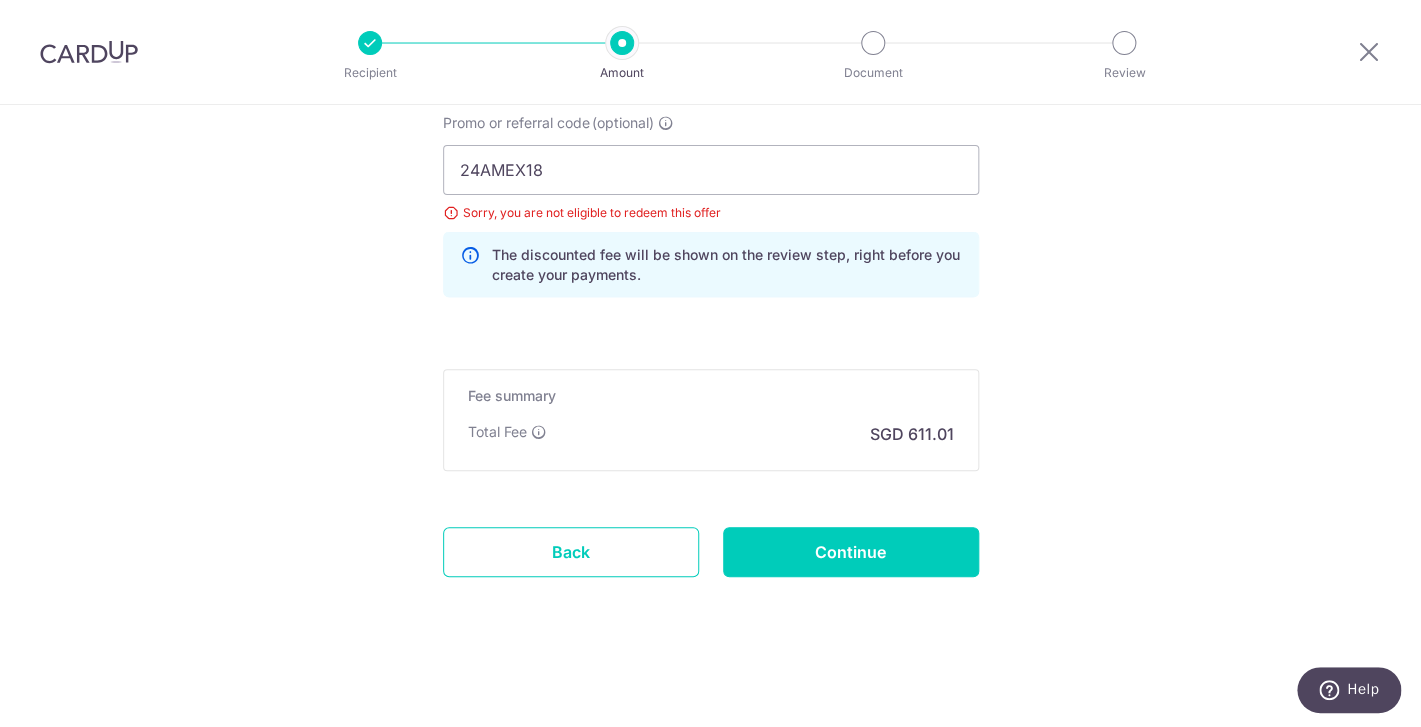 click on "Fee summary
Base fee
$ 611.01
Extend fee
Next-day fee
Total Fee
SGD 611.01" at bounding box center [711, 420] 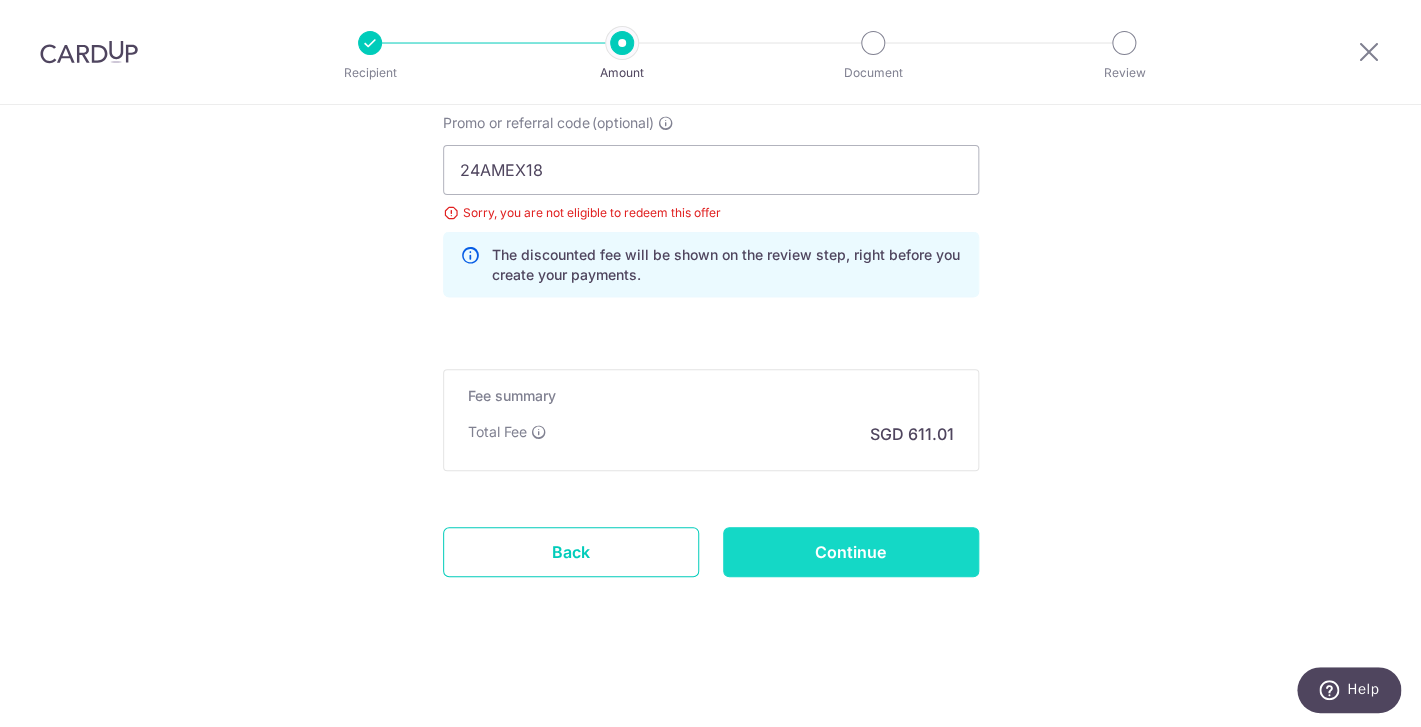 click on "Continue" at bounding box center (851, 552) 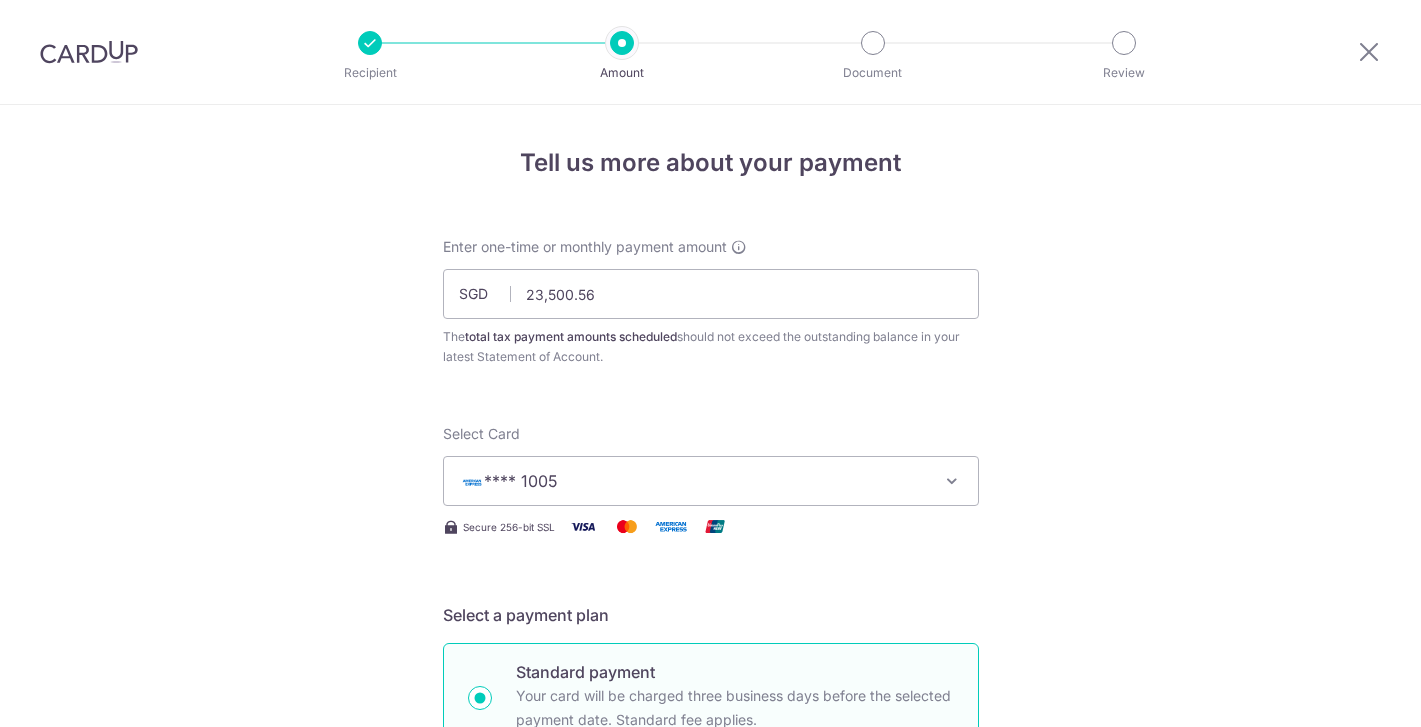 scroll, scrollTop: 0, scrollLeft: 0, axis: both 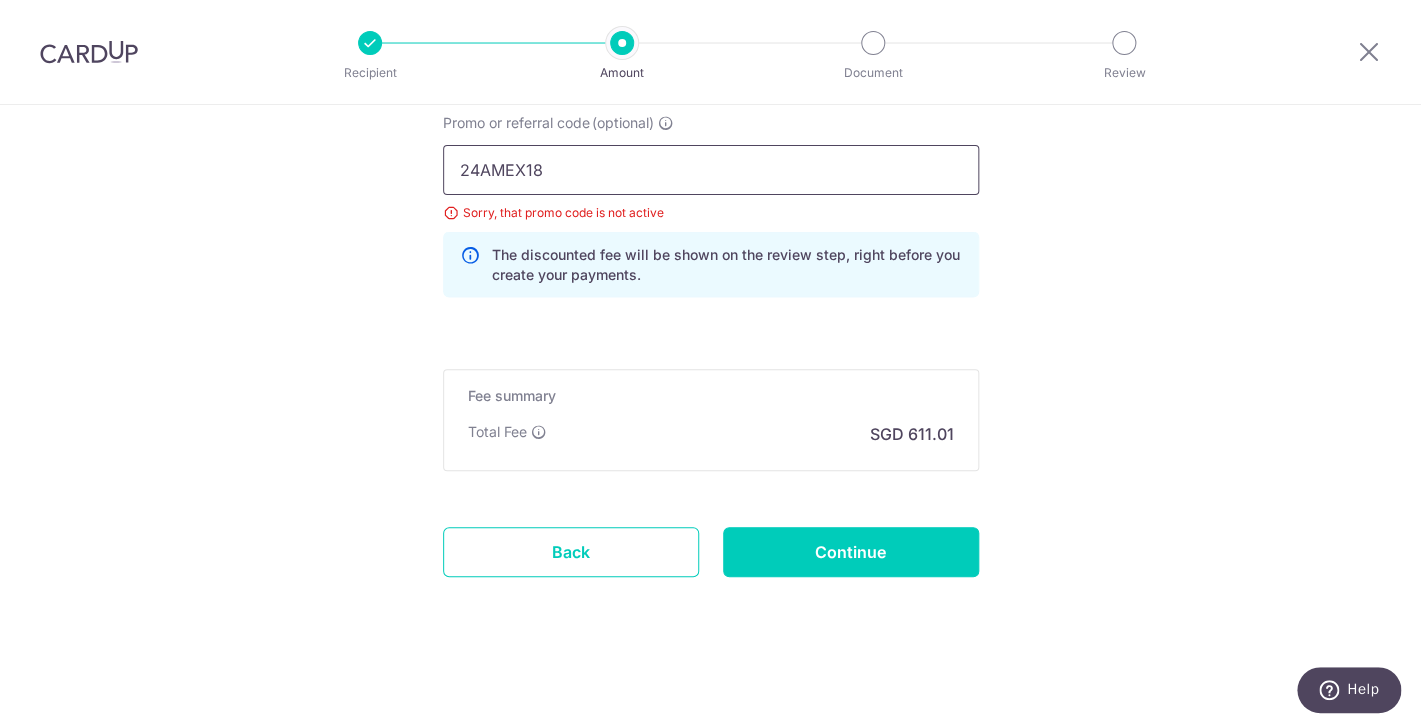 drag, startPoint x: 611, startPoint y: 171, endPoint x: 262, endPoint y: 168, distance: 349.0129 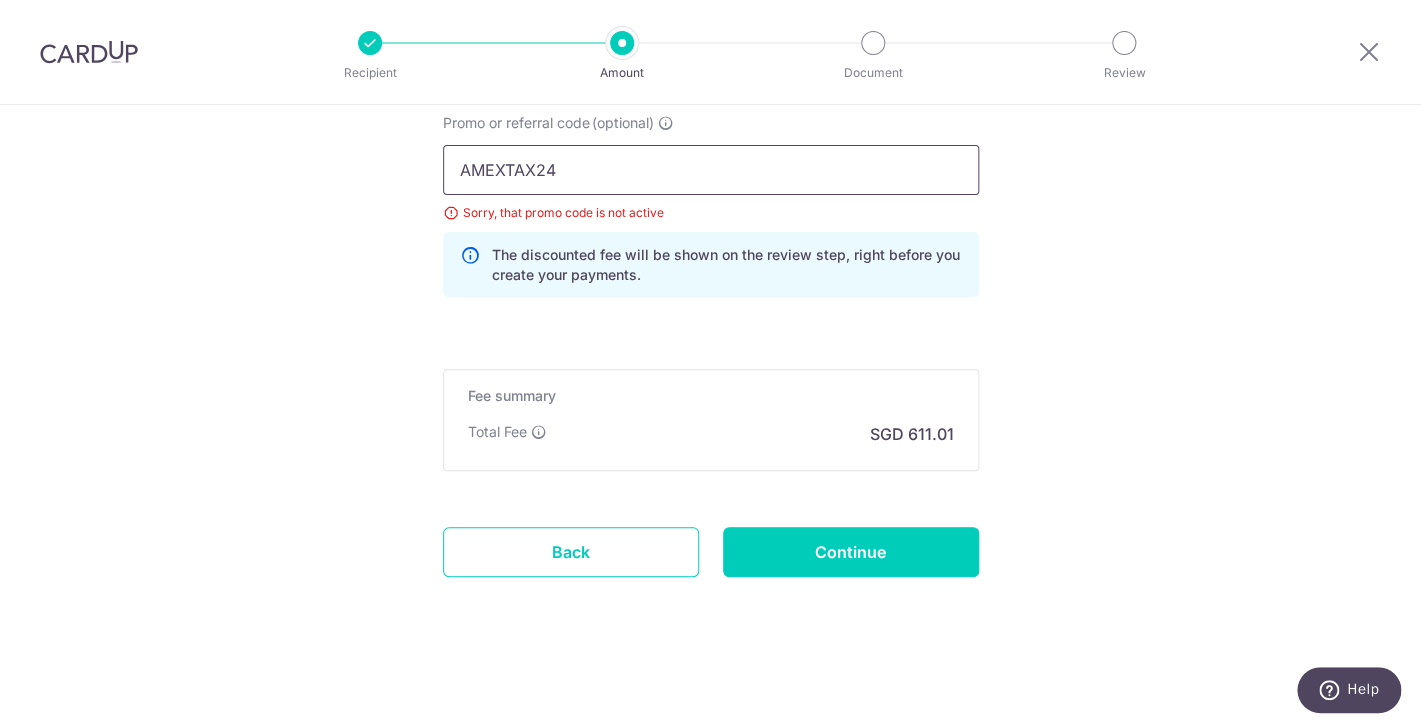 type on "AMEXTAX24" 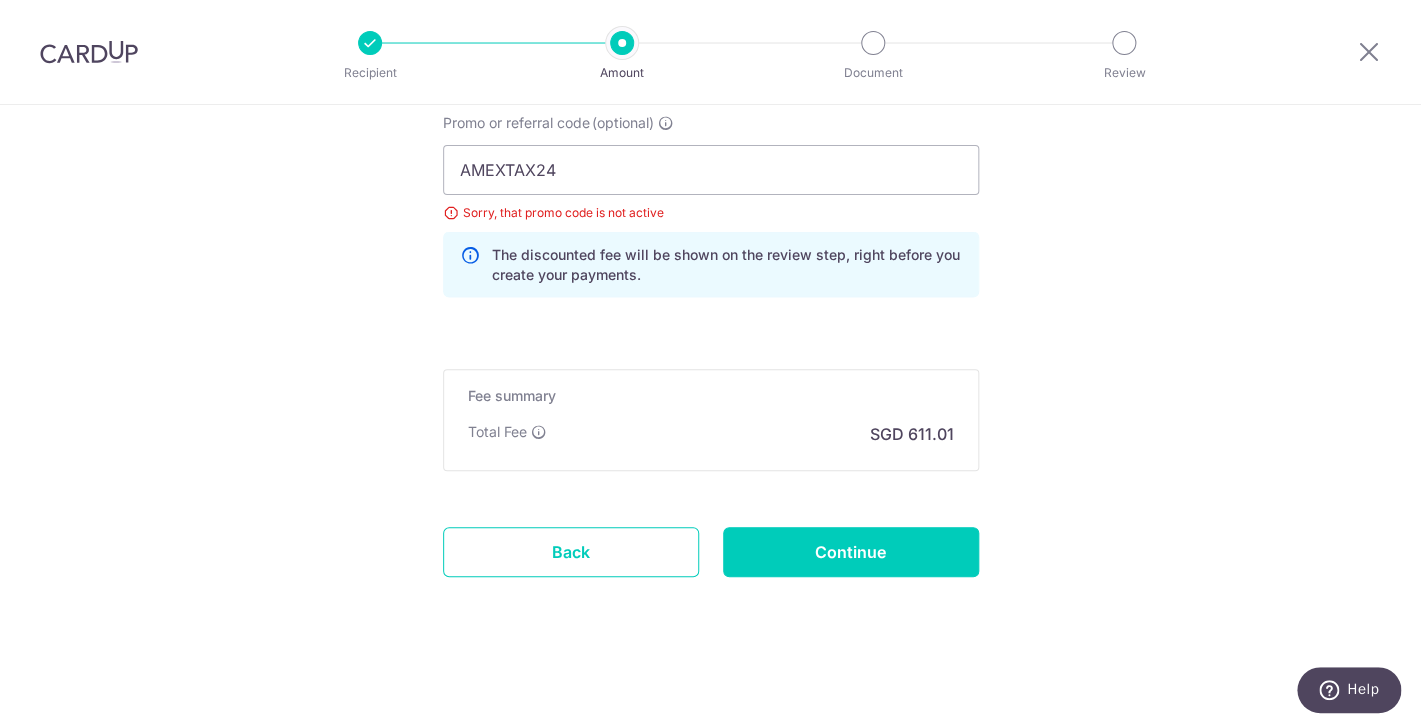 click on "The discounted fee will be shown on the review step, right before you create your payments." at bounding box center [727, 264] 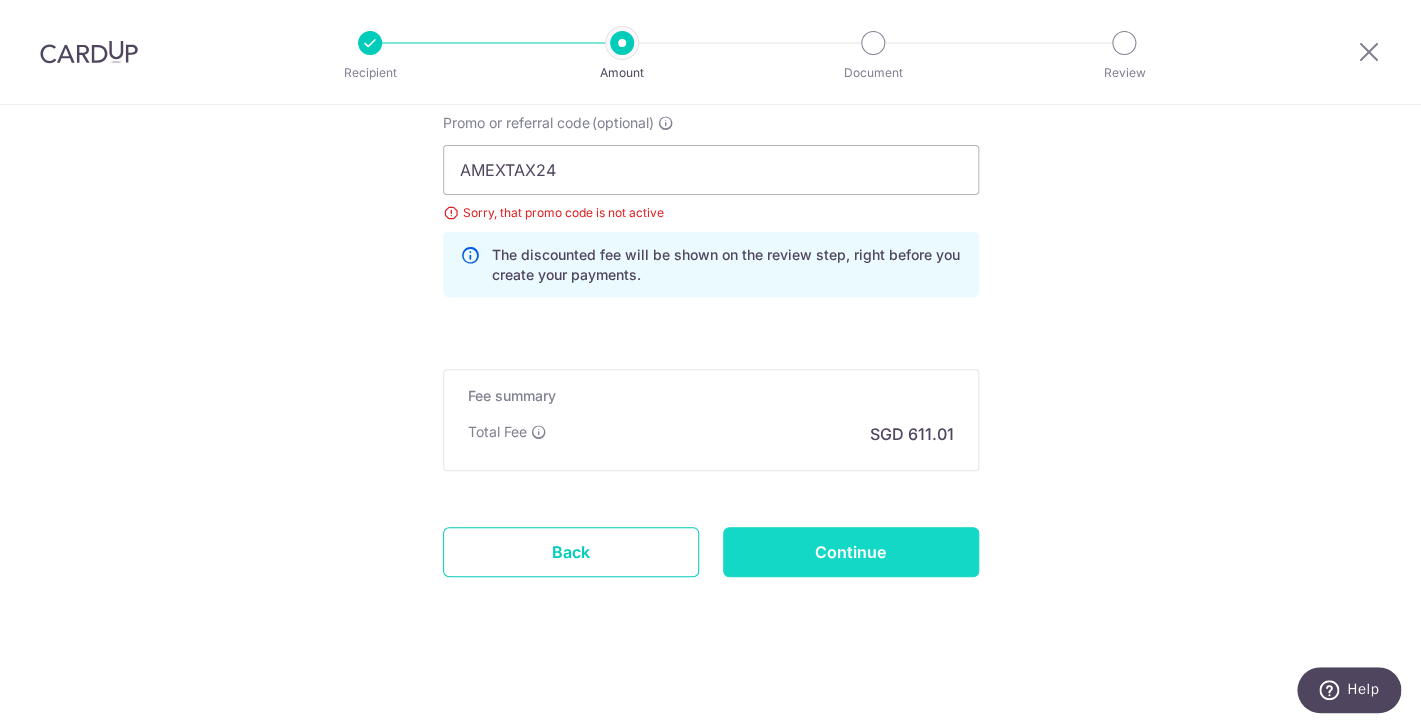 click on "Continue" at bounding box center (851, 552) 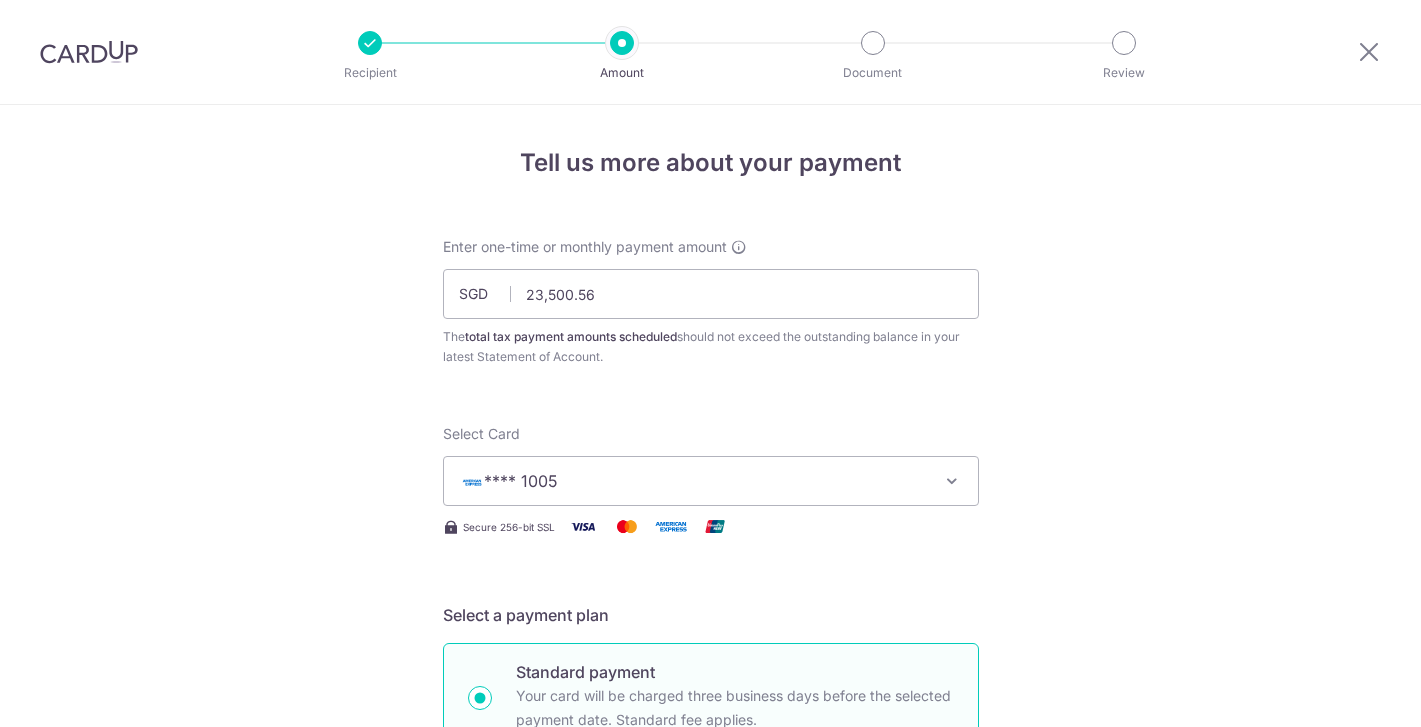 scroll, scrollTop: 0, scrollLeft: 0, axis: both 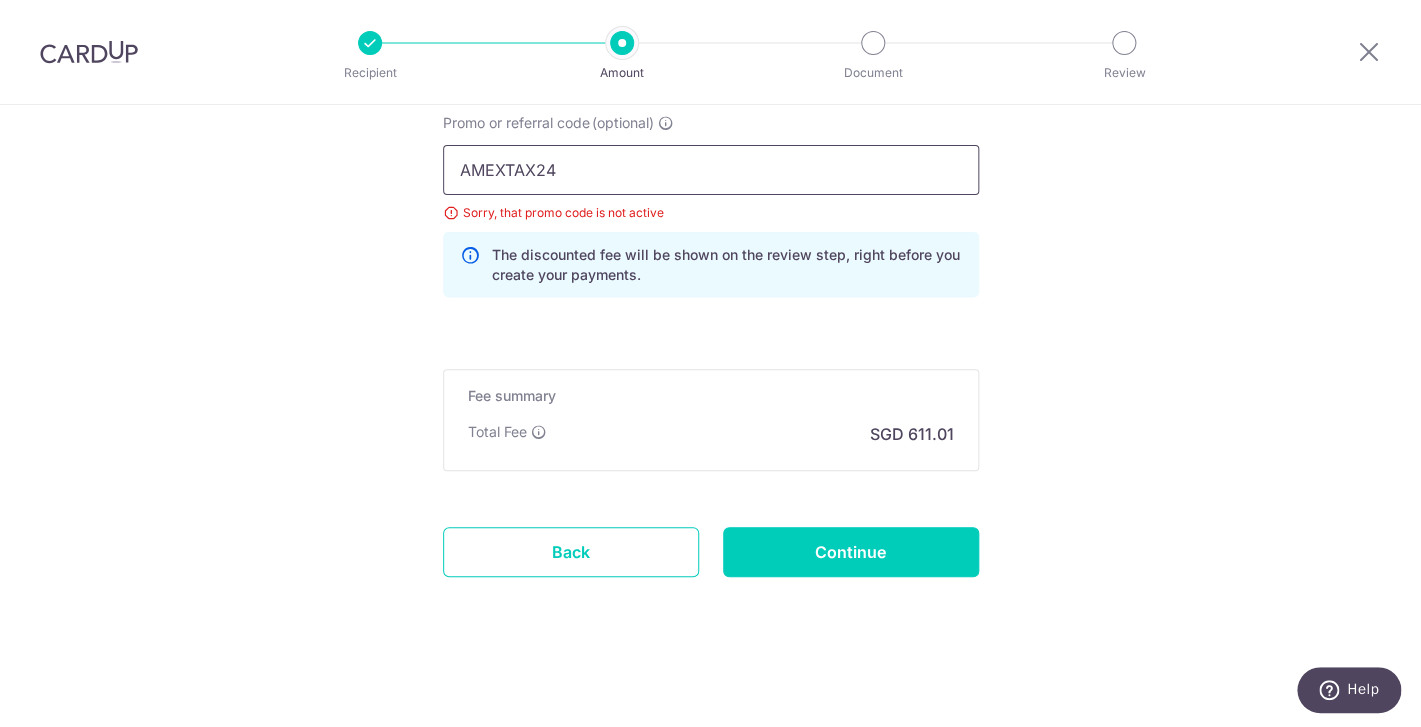 click on "AMEXTAX24" at bounding box center [711, 170] 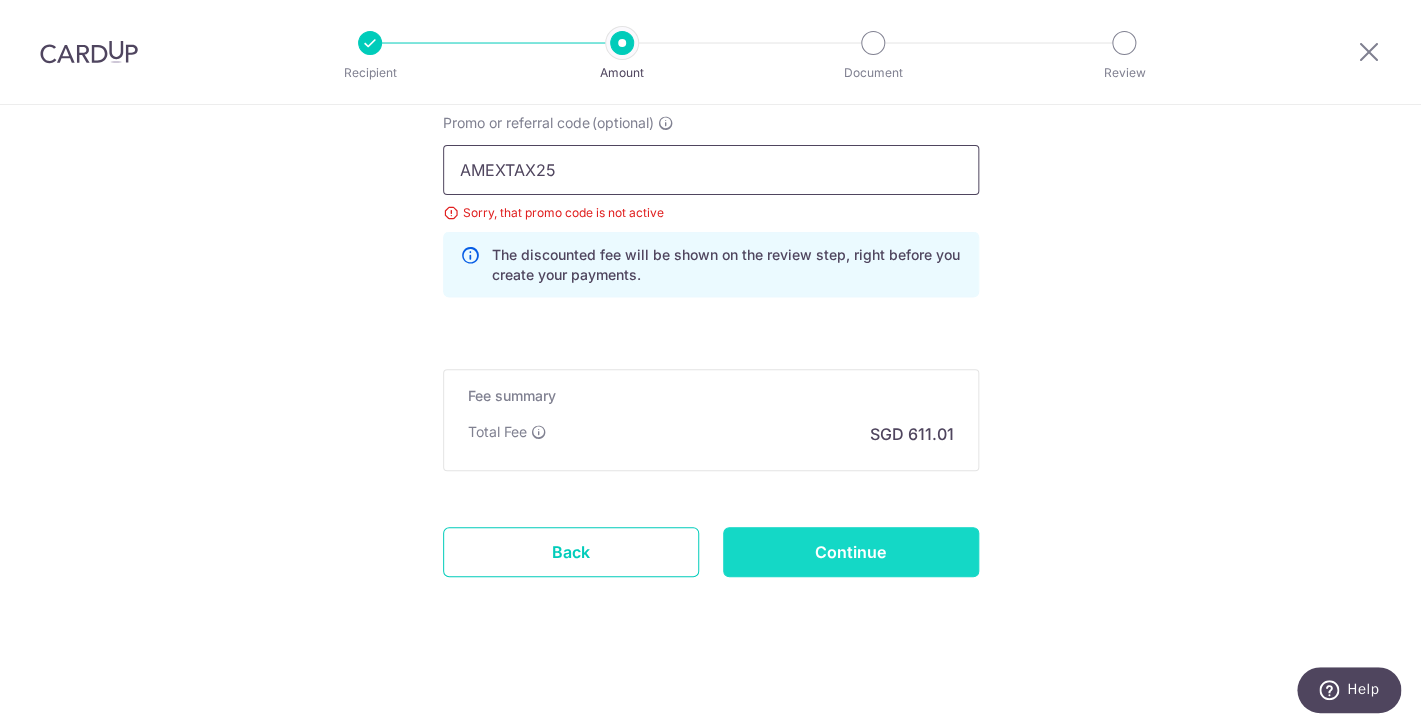 type on "AMEXTAX25" 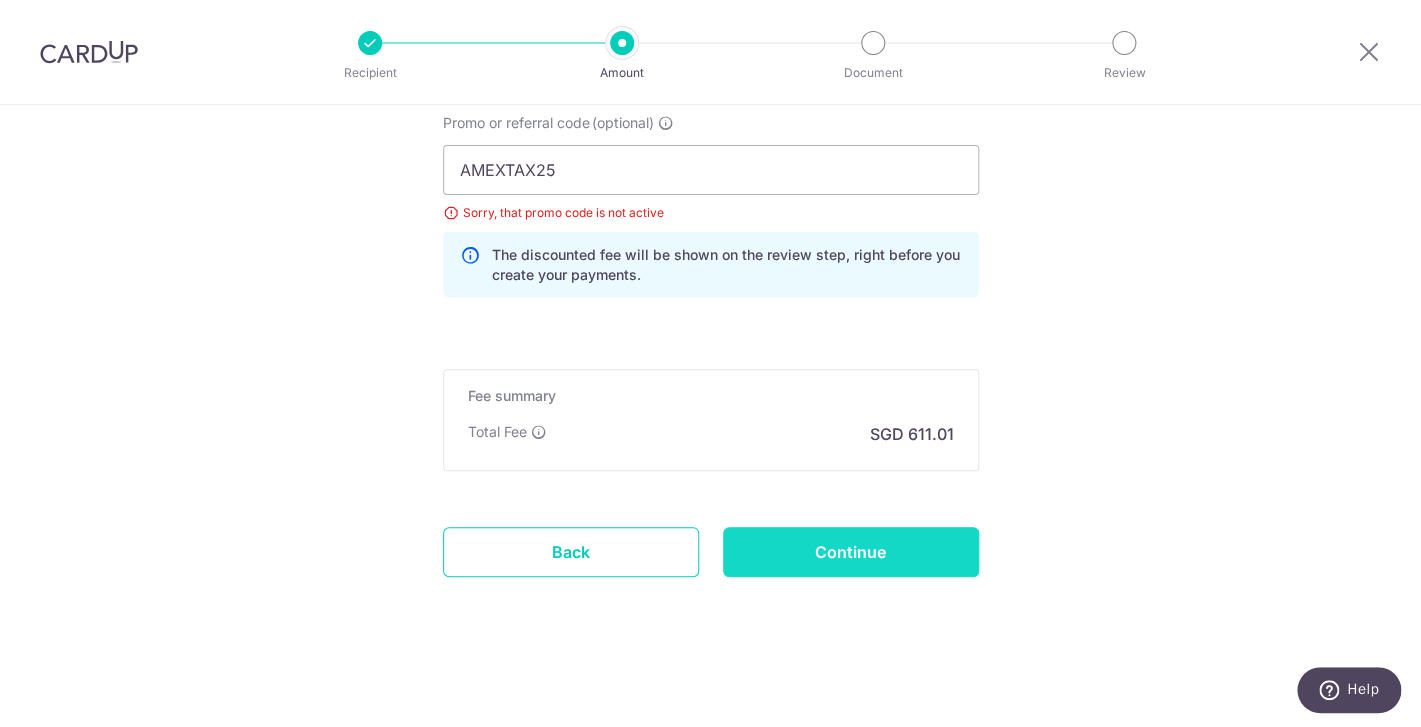 click on "Continue" at bounding box center [851, 552] 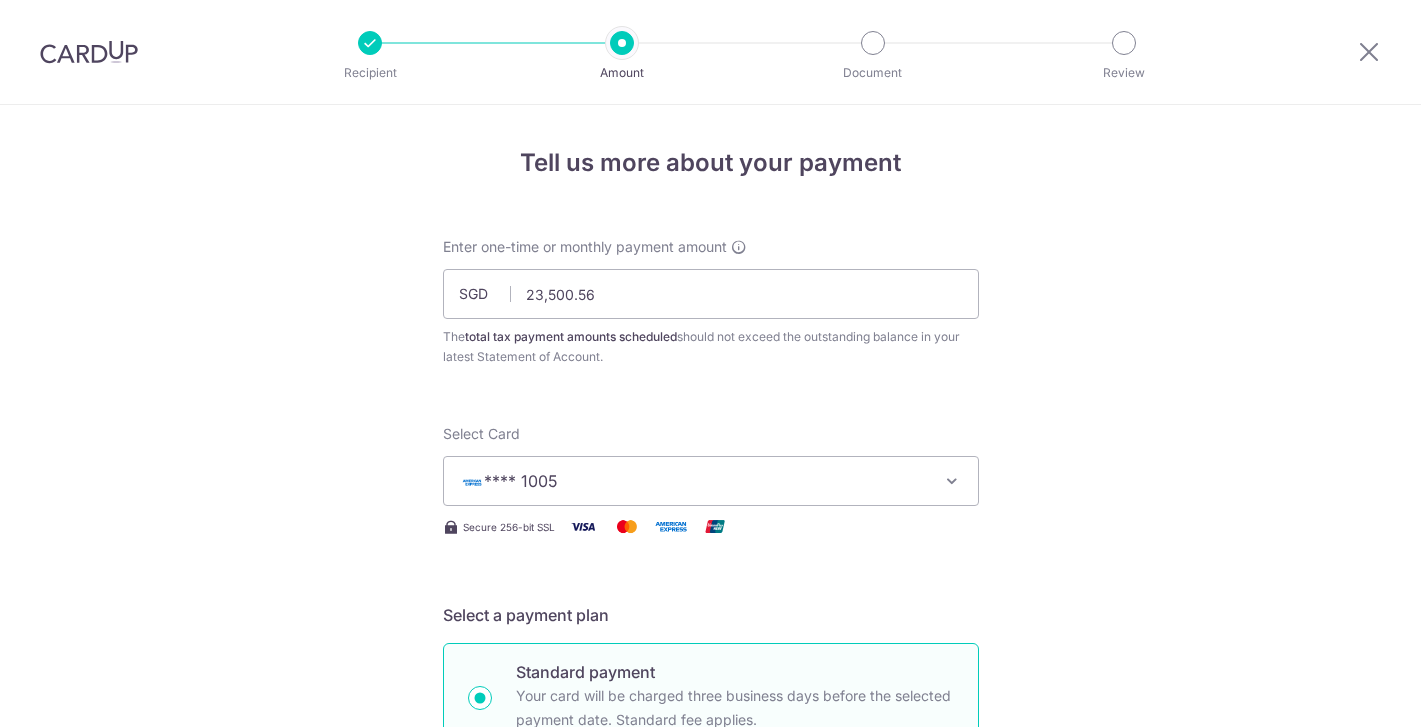 scroll, scrollTop: 0, scrollLeft: 0, axis: both 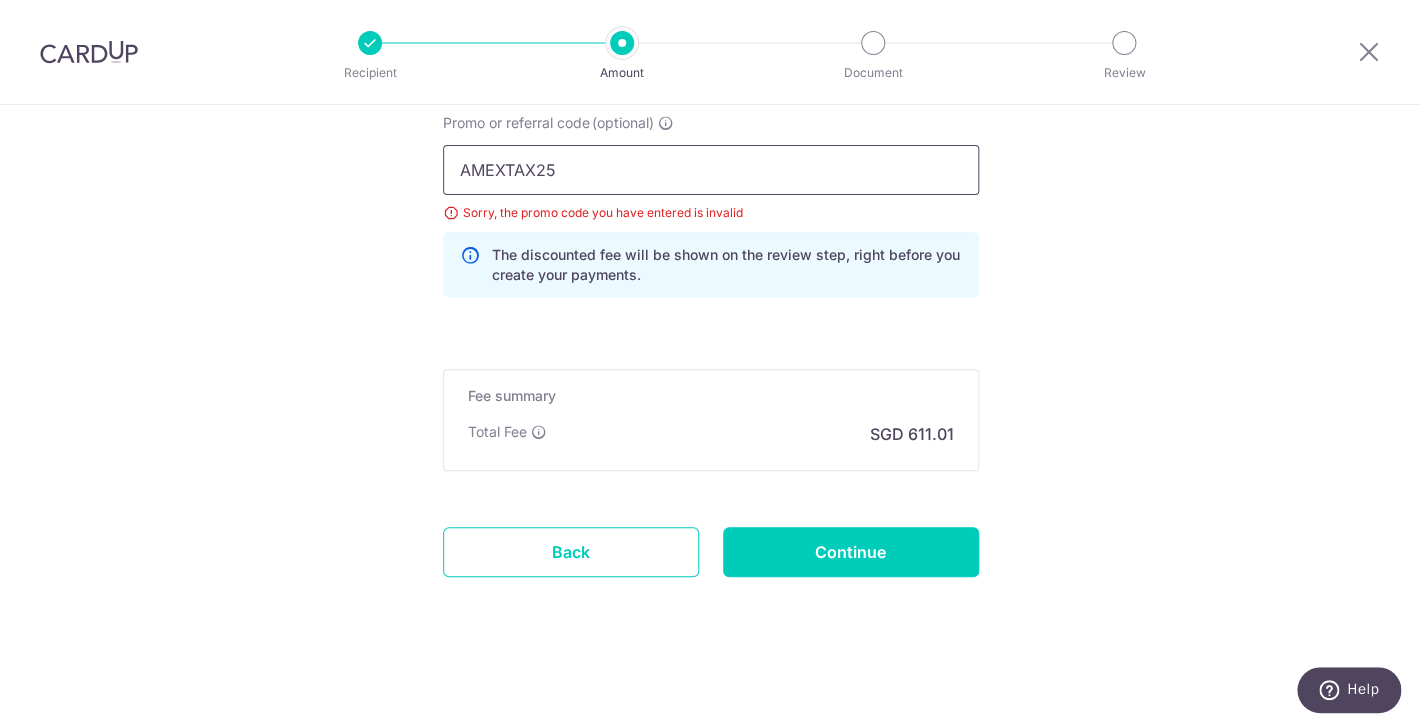 drag, startPoint x: 589, startPoint y: 162, endPoint x: 300, endPoint y: 134, distance: 290.35324 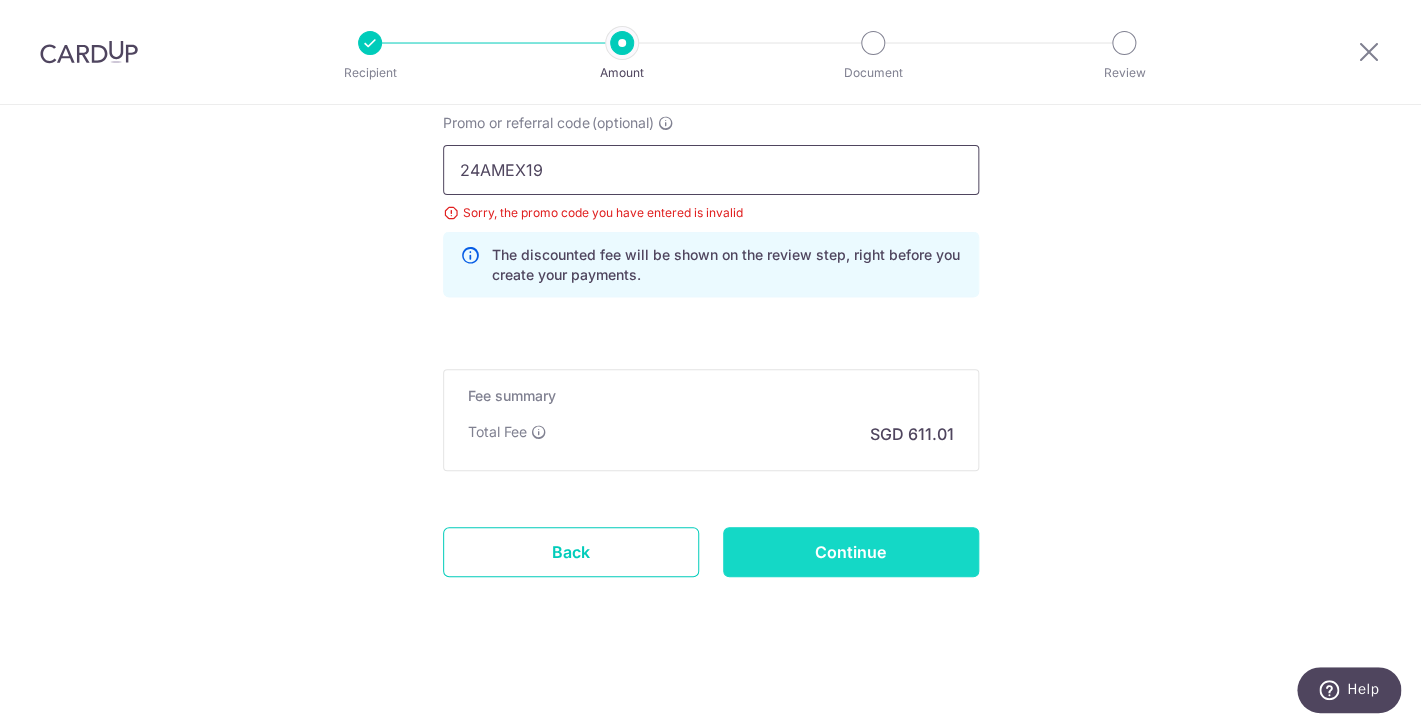 type on "24AMEX19" 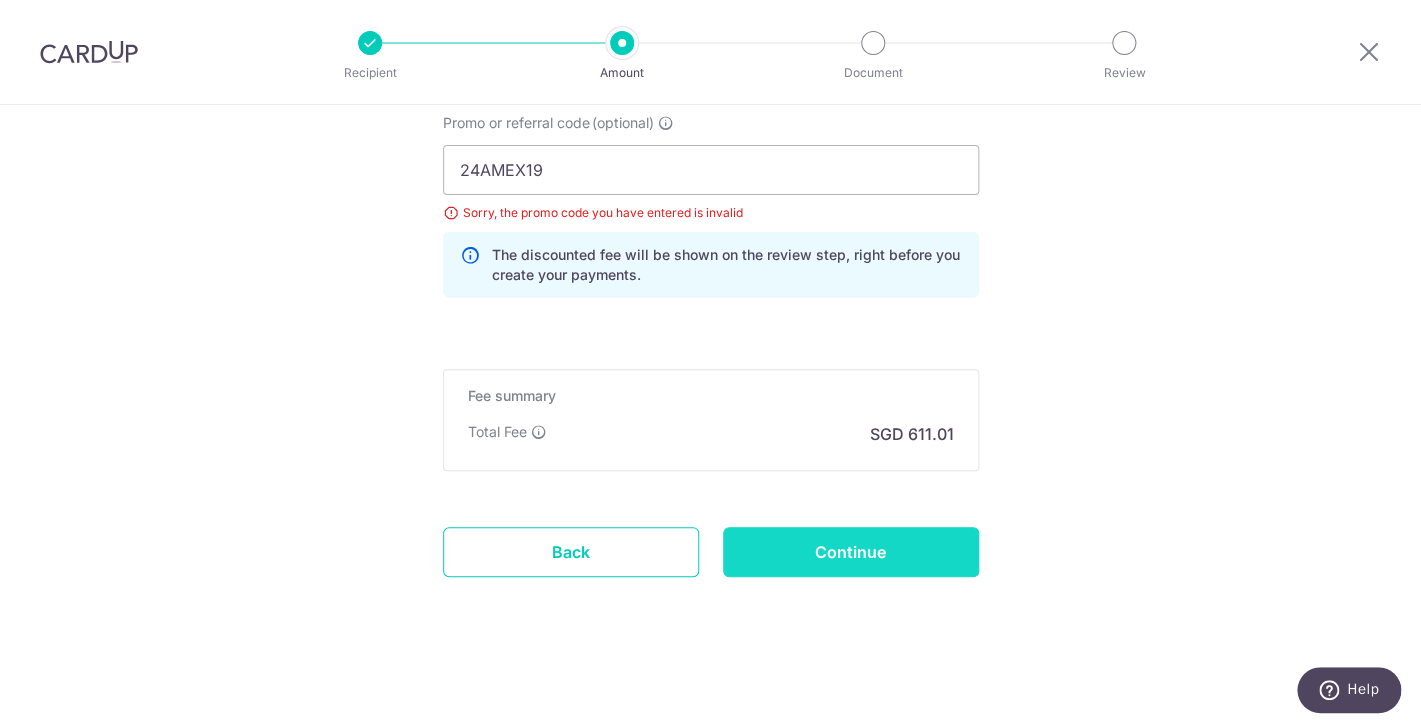 click on "Continue" at bounding box center (851, 552) 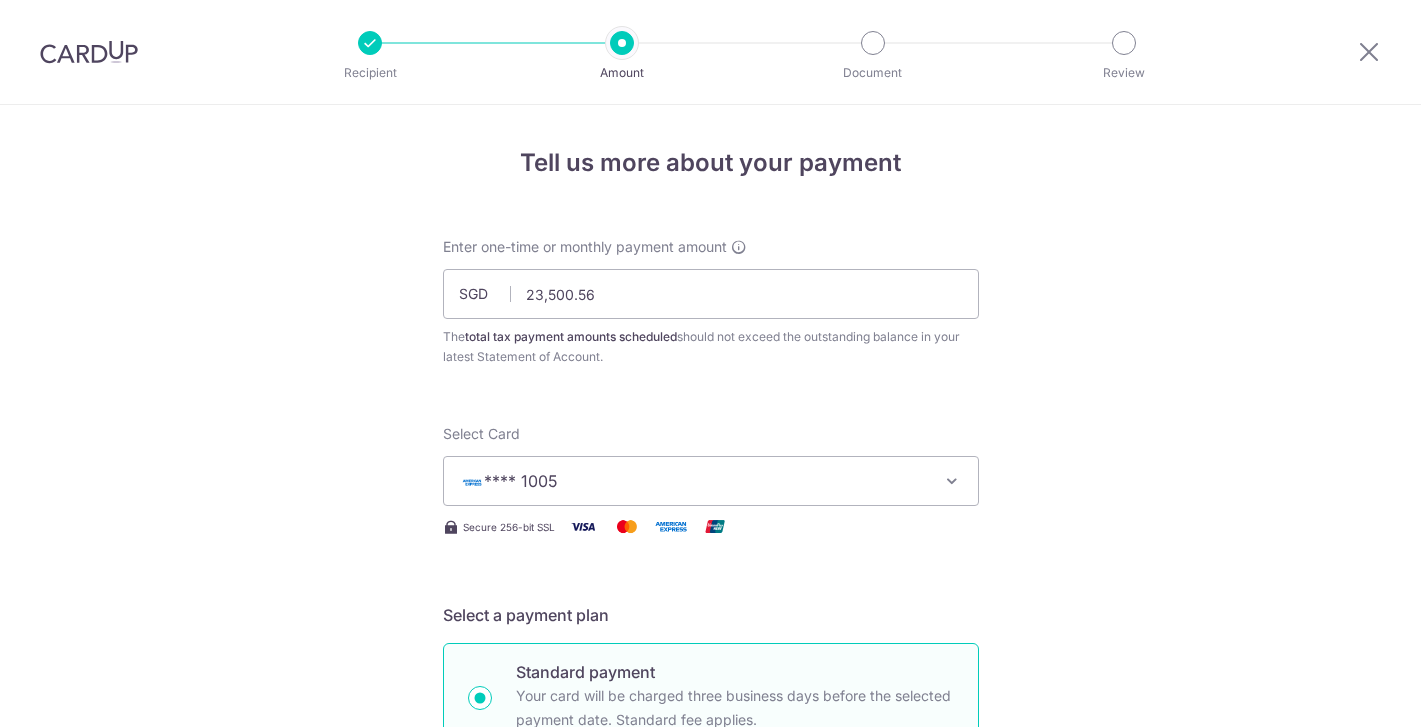 scroll, scrollTop: 0, scrollLeft: 0, axis: both 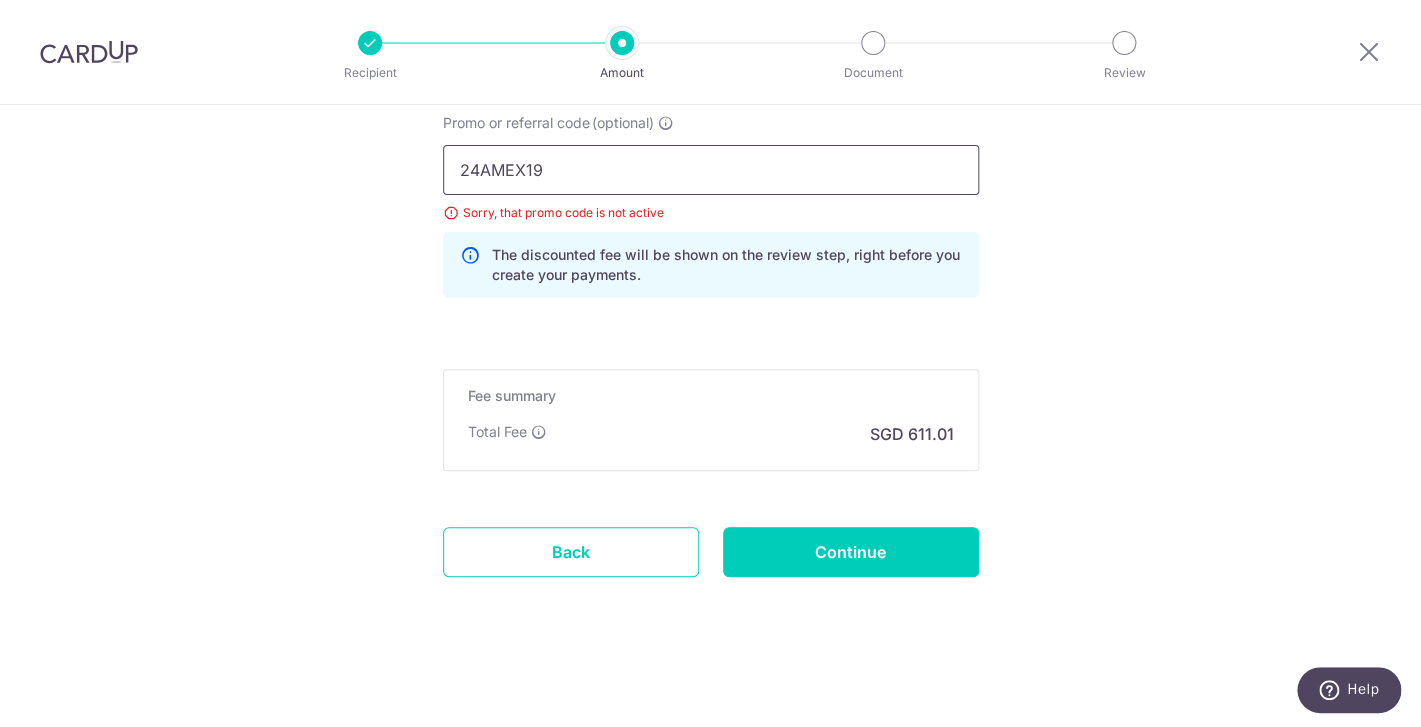 drag, startPoint x: 618, startPoint y: 165, endPoint x: 387, endPoint y: 146, distance: 231.78008 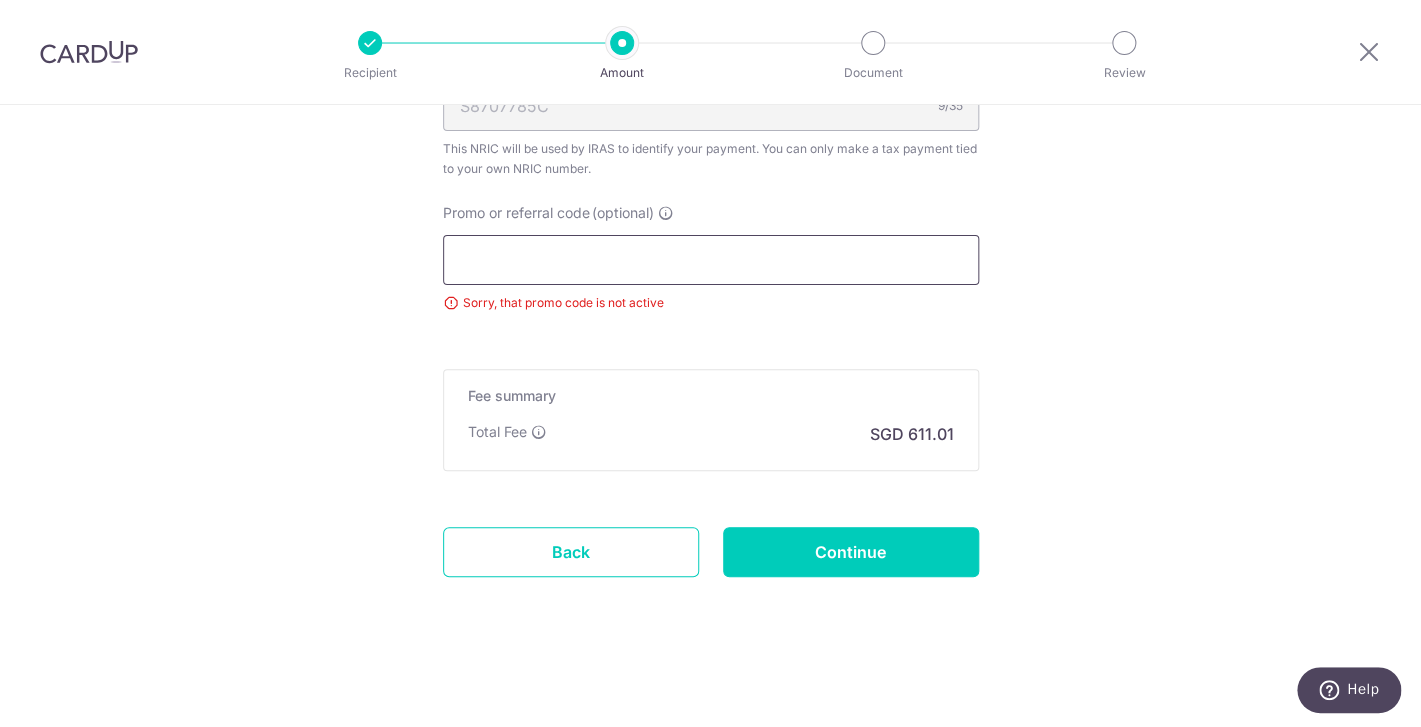 scroll, scrollTop: 1346, scrollLeft: 0, axis: vertical 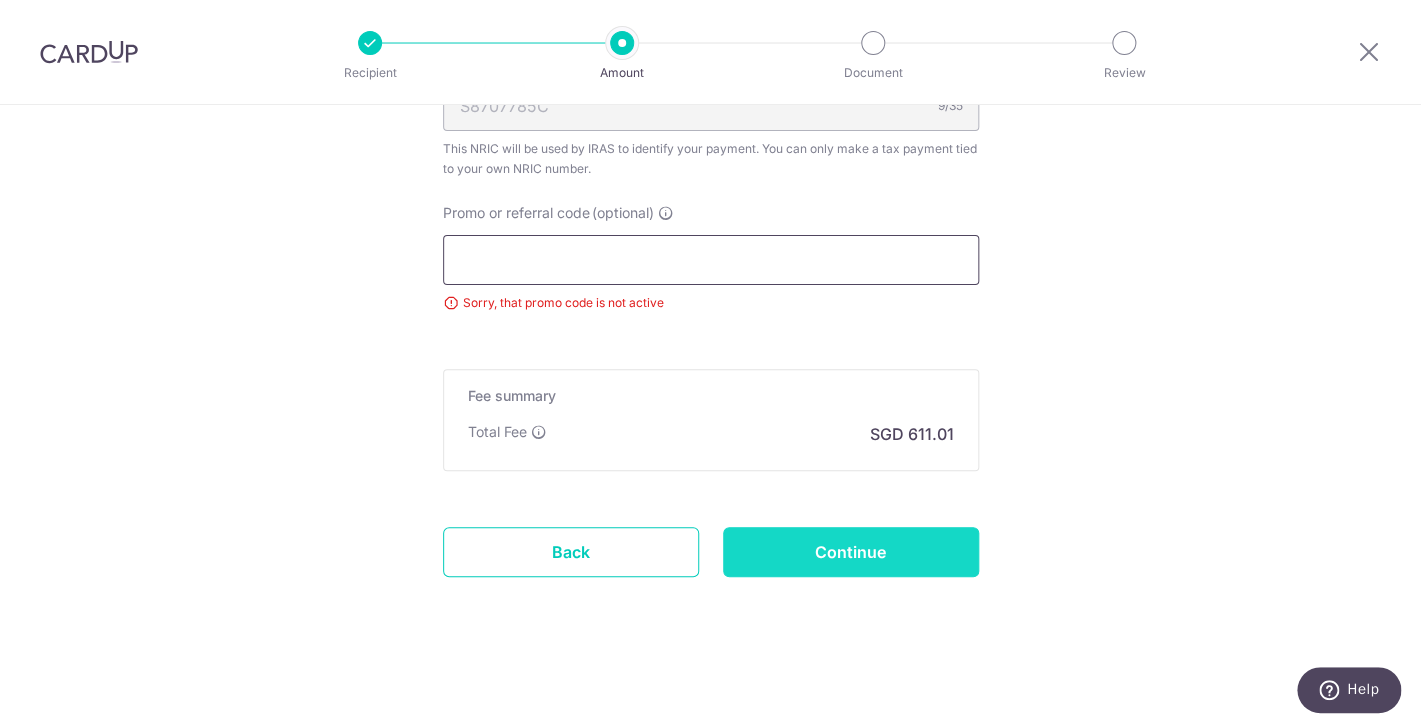 type 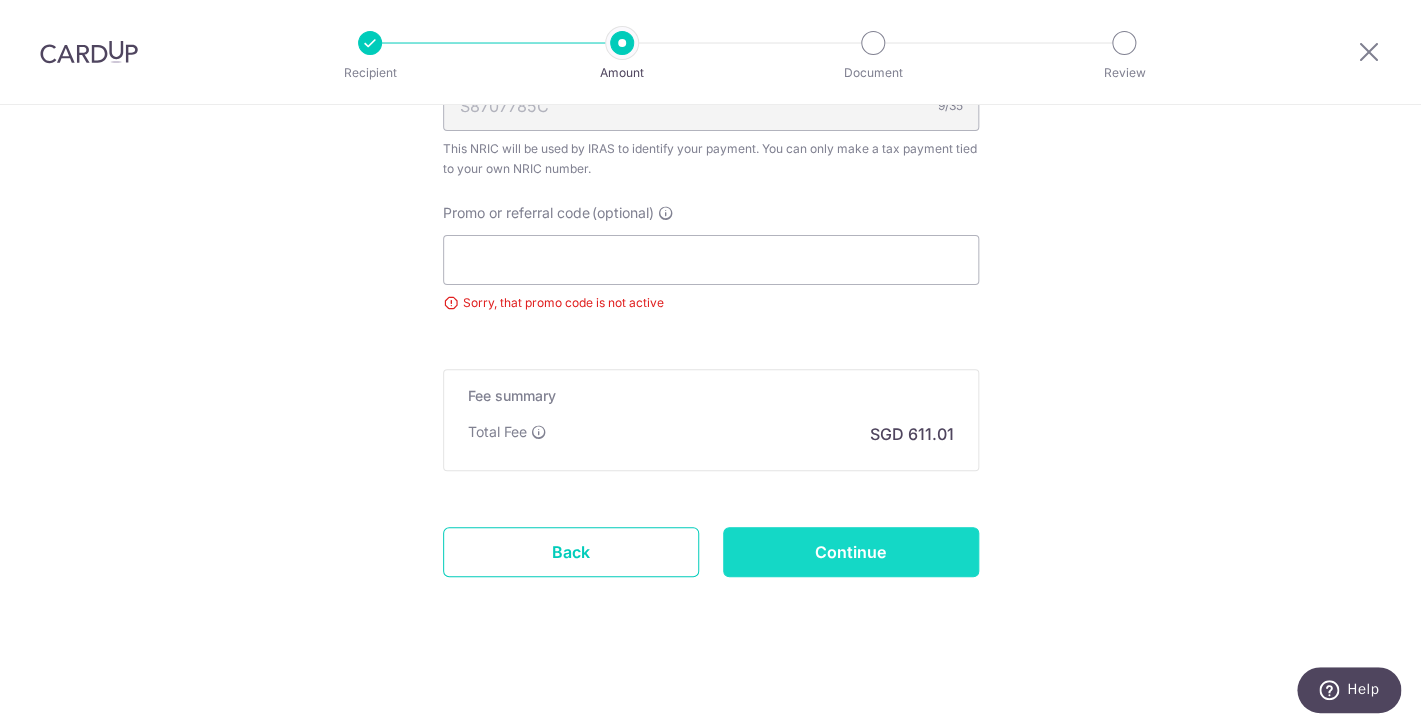 click on "Continue" at bounding box center (851, 552) 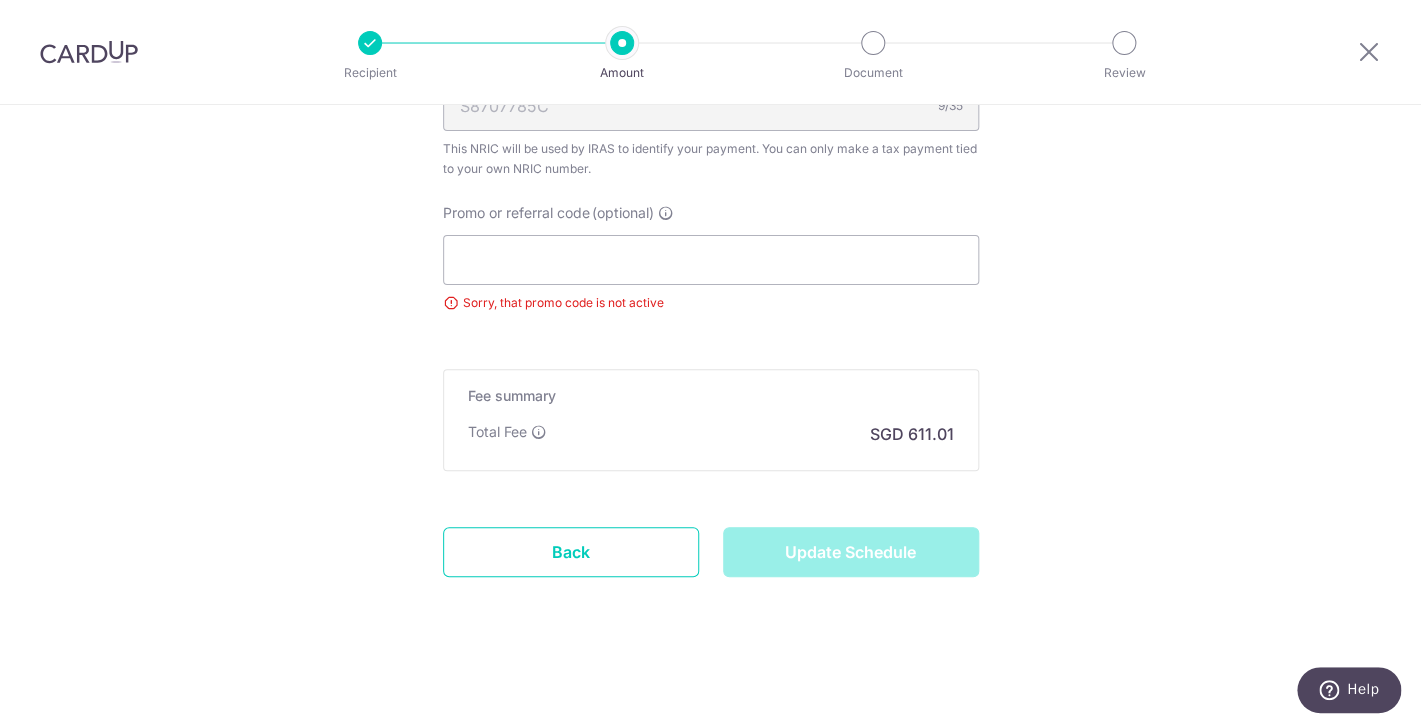type on "Update Schedule" 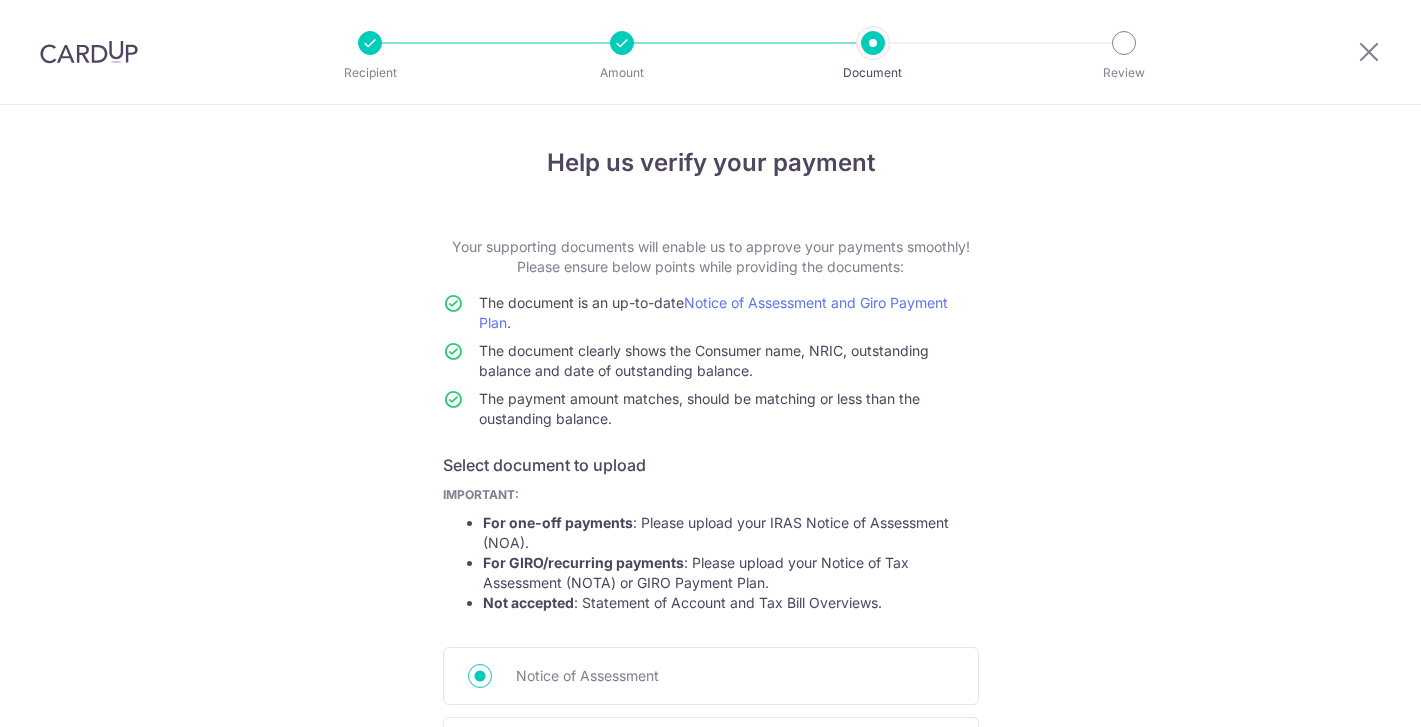 scroll, scrollTop: 0, scrollLeft: 0, axis: both 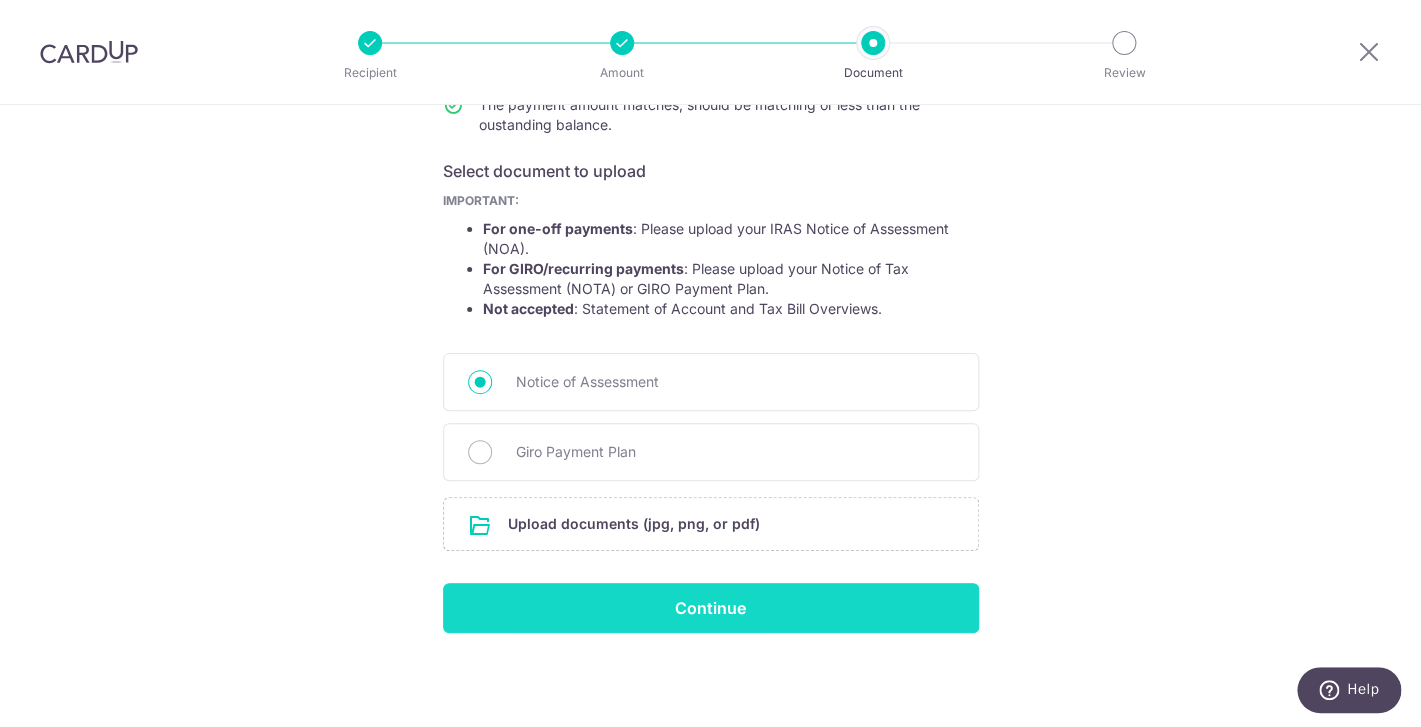 click on "Continue" at bounding box center (711, 608) 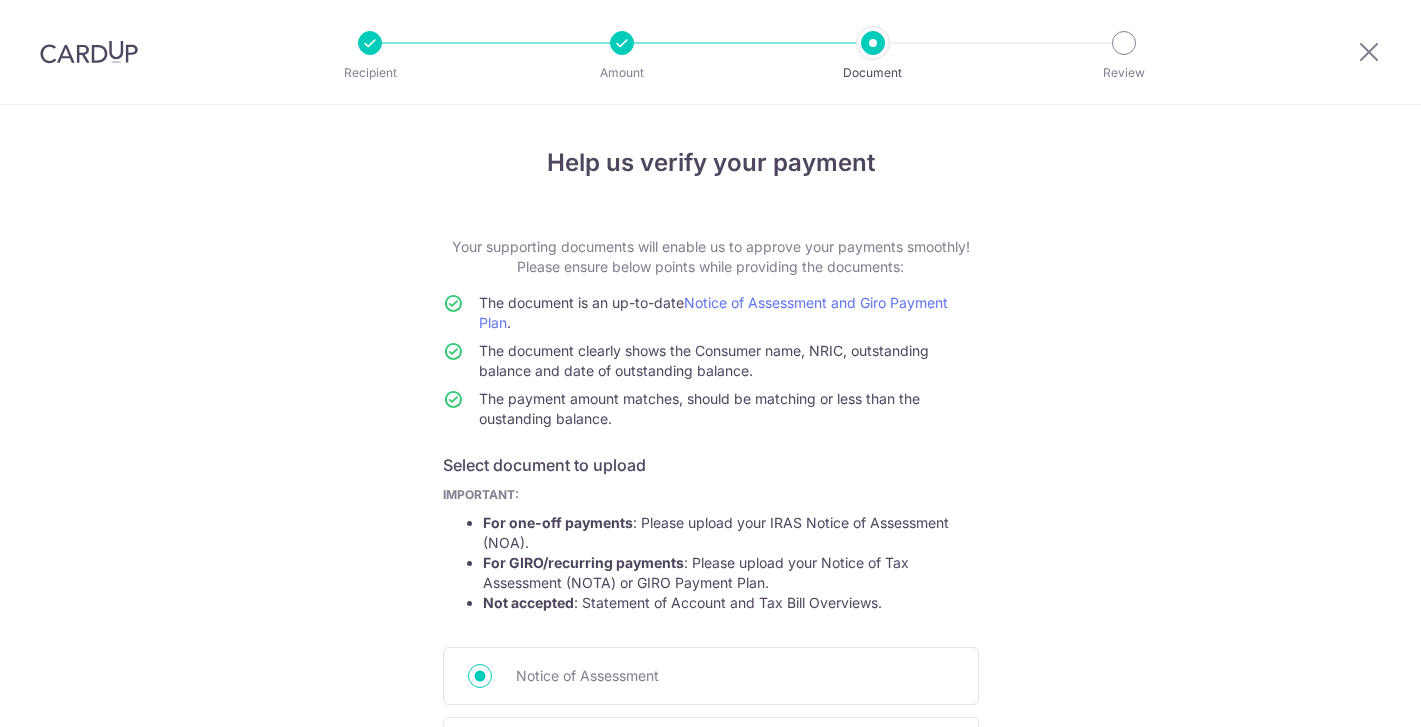 scroll, scrollTop: 0, scrollLeft: 0, axis: both 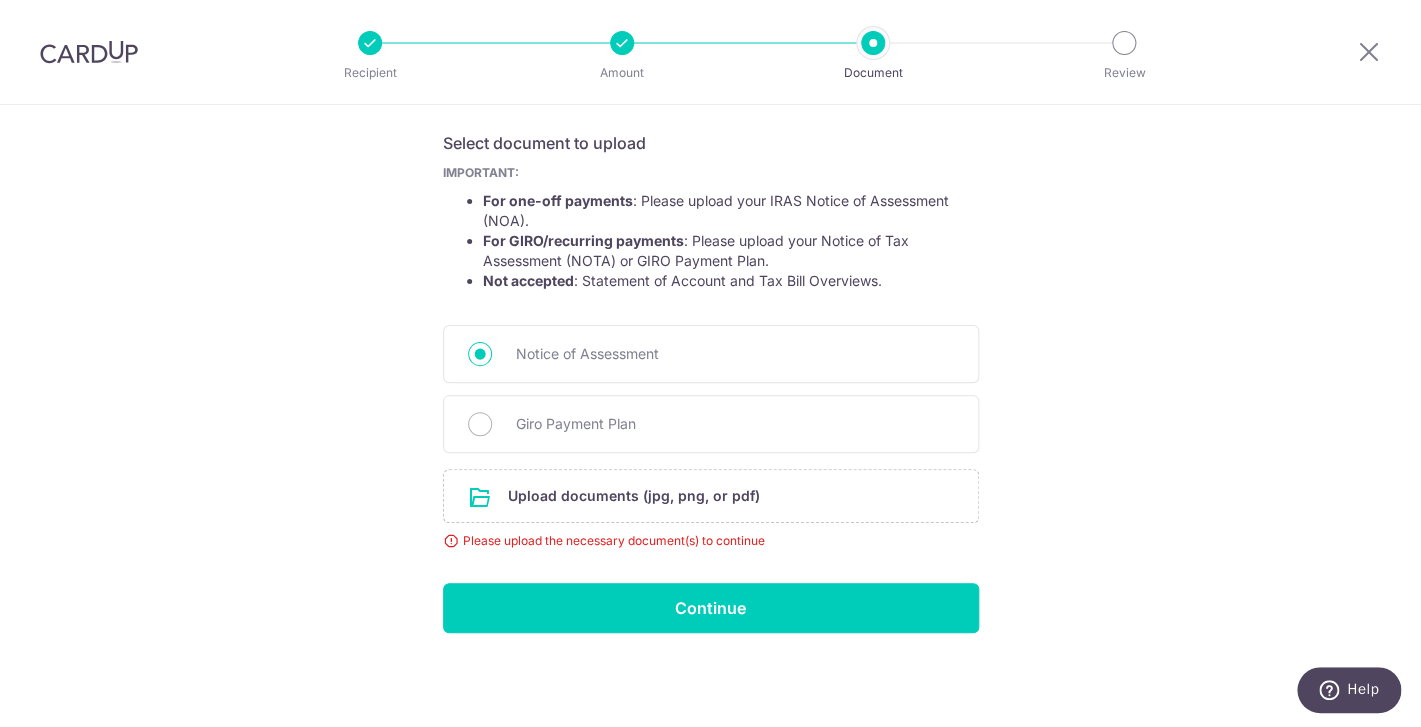 click on "Your supporting documents will enable us to approve your payments smoothly!  Please ensure below points while providing the documents:
The document is an up-to-date  Notice of Assessment and Giro Payment Plan .
The document clearly shows the Consumer name, NRIC, outstanding balance and date of outstanding balance.
The payment amount matches, should be matching or less than the oustanding balance.
Select document to upload
IMPORTANT:   For one-off payments : Please upload your IRAS Notice of Assessment (NOA).   For GIRO/recurring payments : Please upload your Notice of Tax Assessment (NOTA) or GIRO Payment Plan.   Not accepted : Statement of Account and Tax Bill Overviews.
Notice of Assessment" at bounding box center [711, 274] 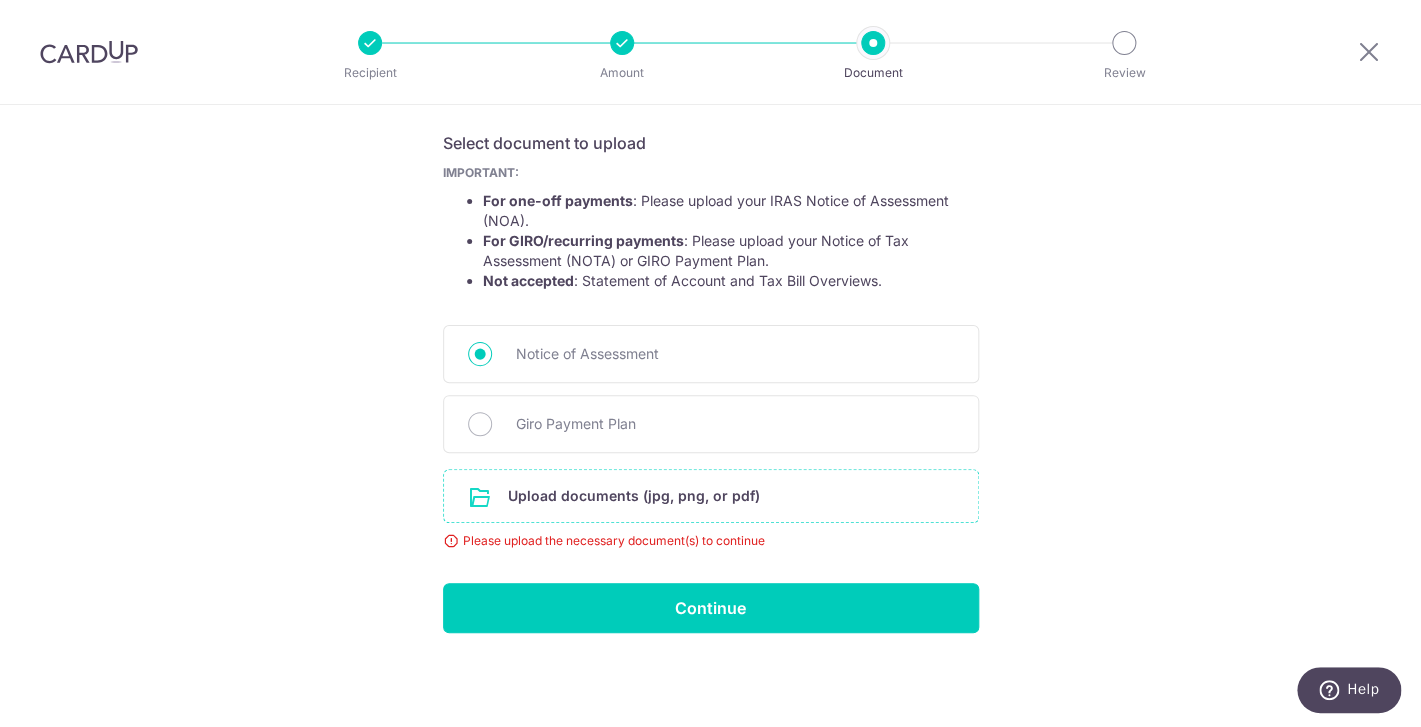 click at bounding box center (711, 496) 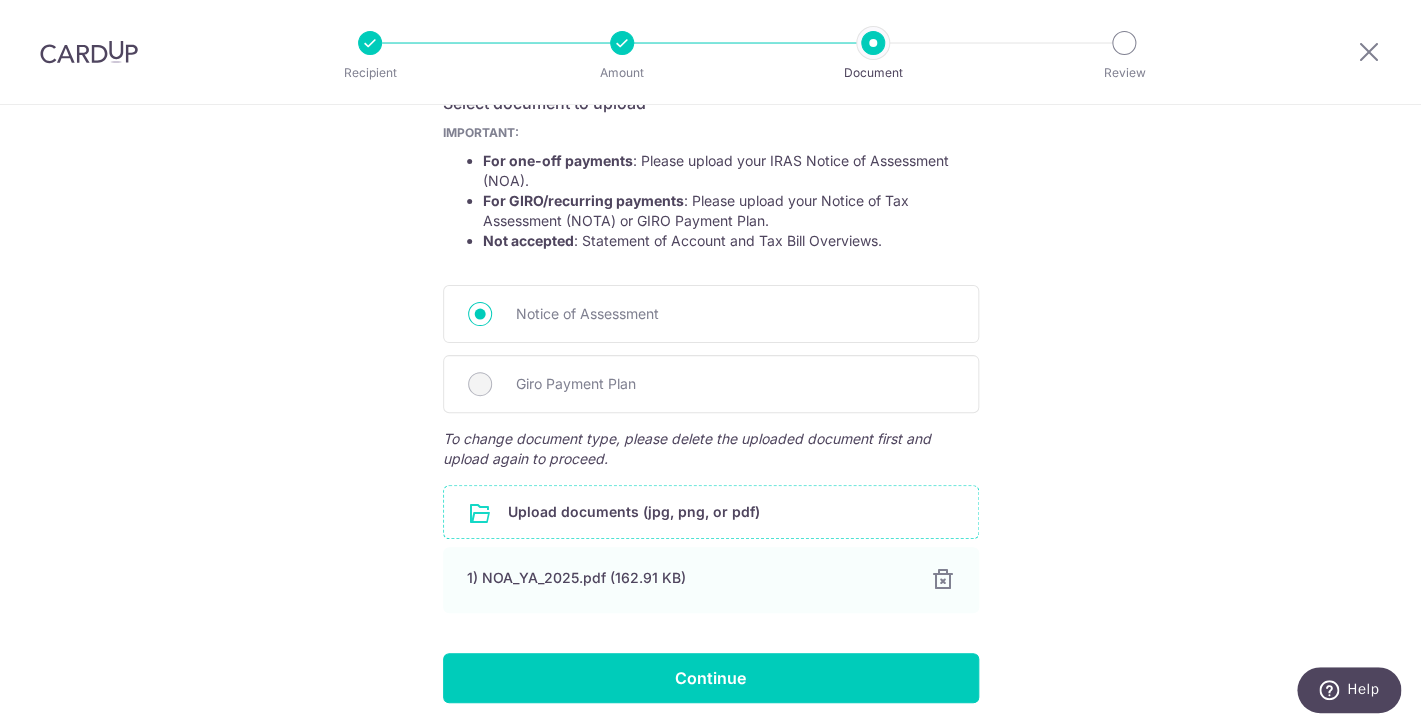 scroll, scrollTop: 433, scrollLeft: 0, axis: vertical 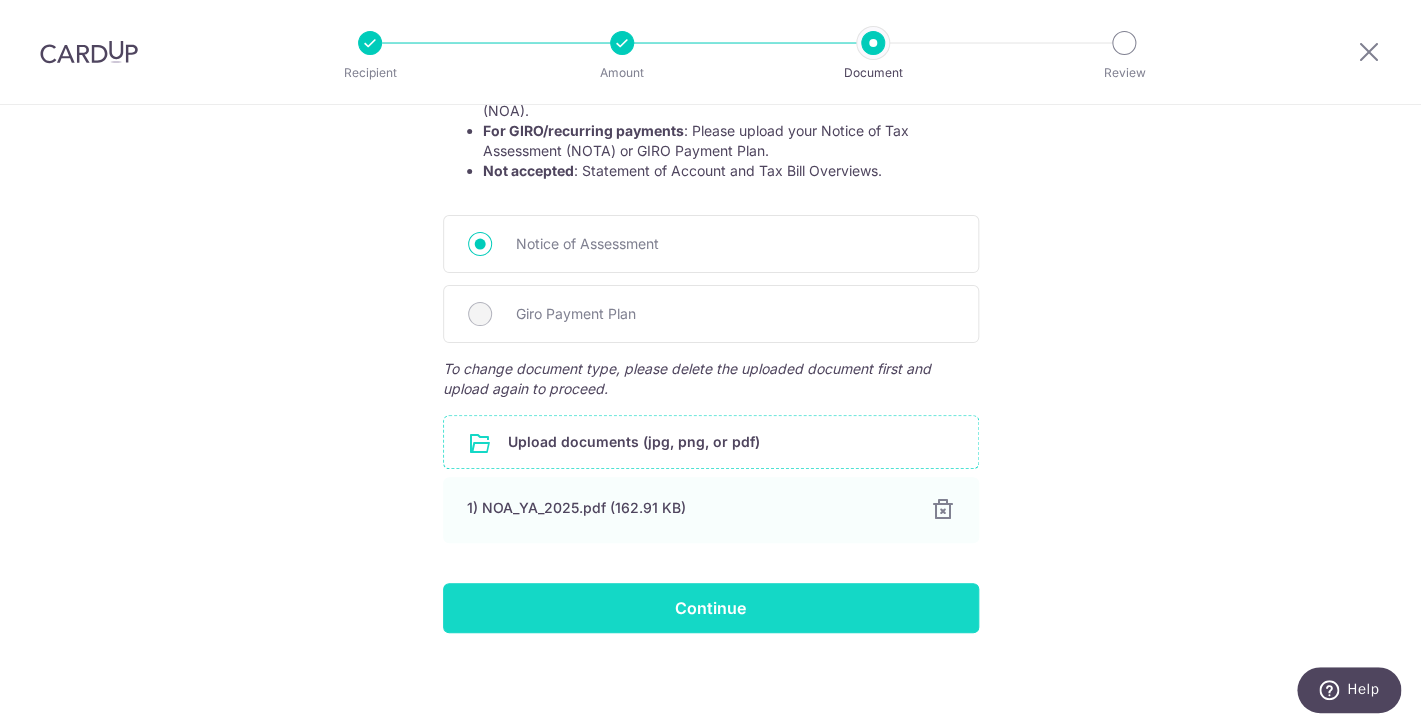 click on "Continue" at bounding box center [711, 608] 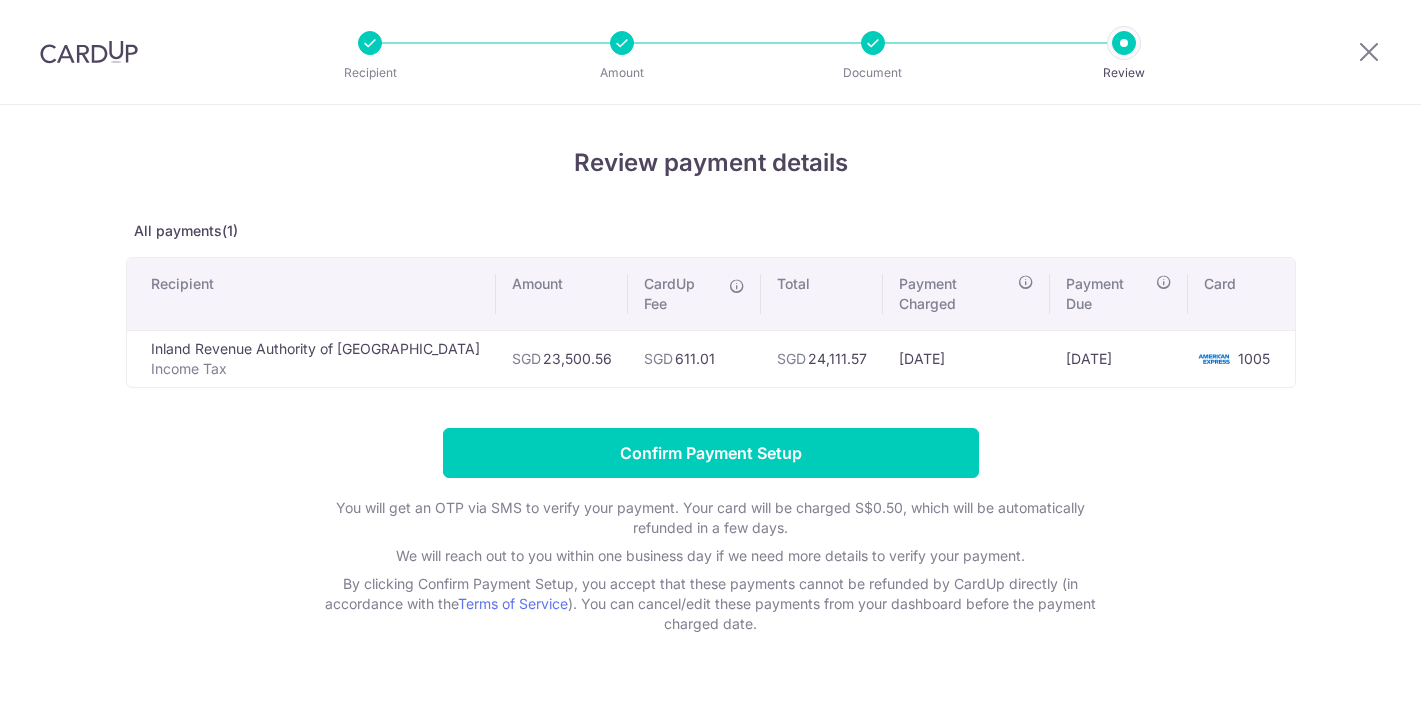 scroll, scrollTop: 0, scrollLeft: 0, axis: both 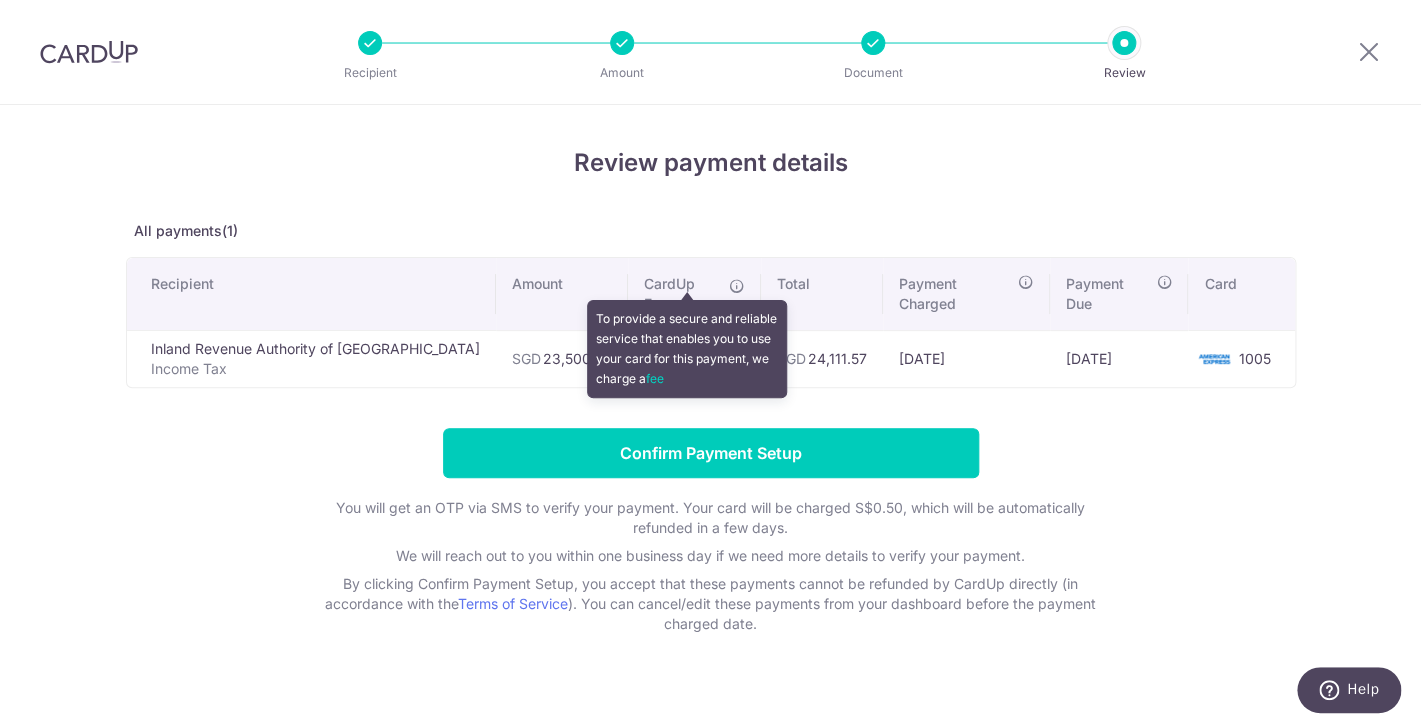 click at bounding box center [737, 286] 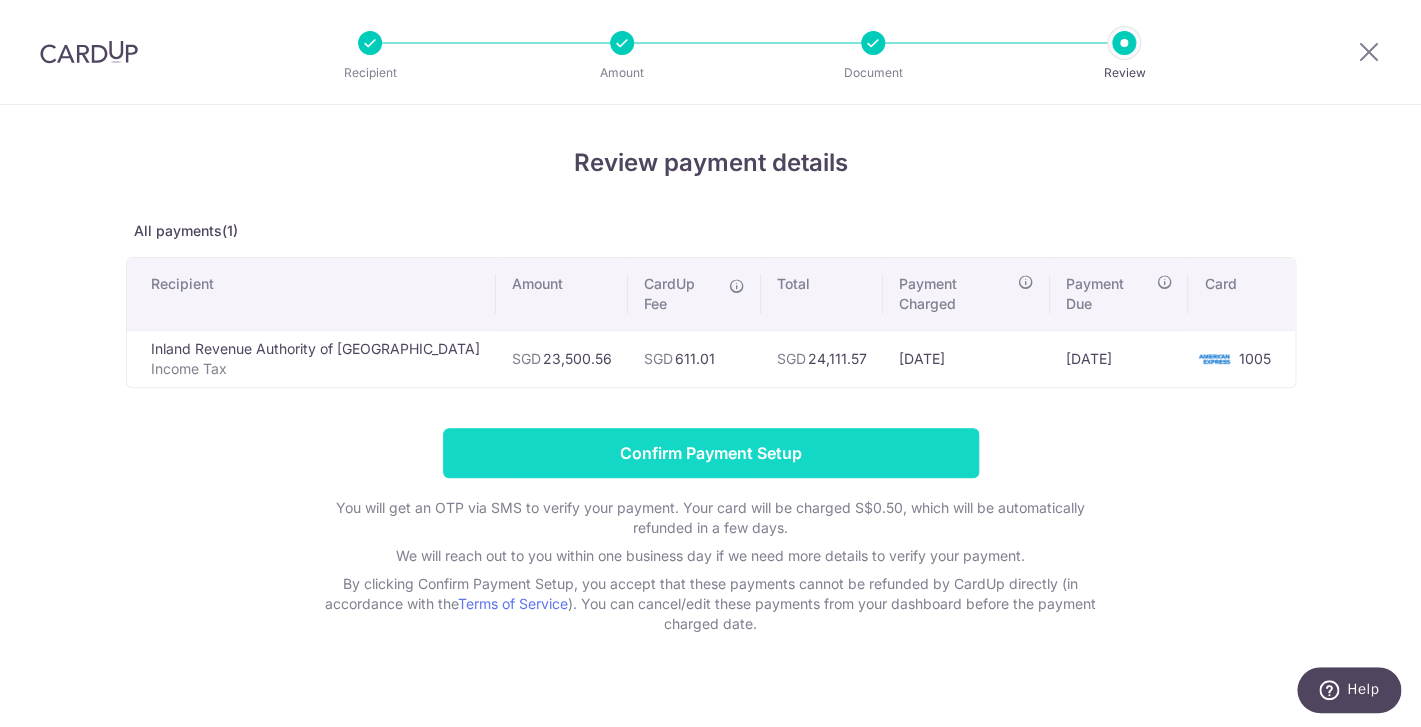 click on "Confirm Payment Setup" at bounding box center (711, 453) 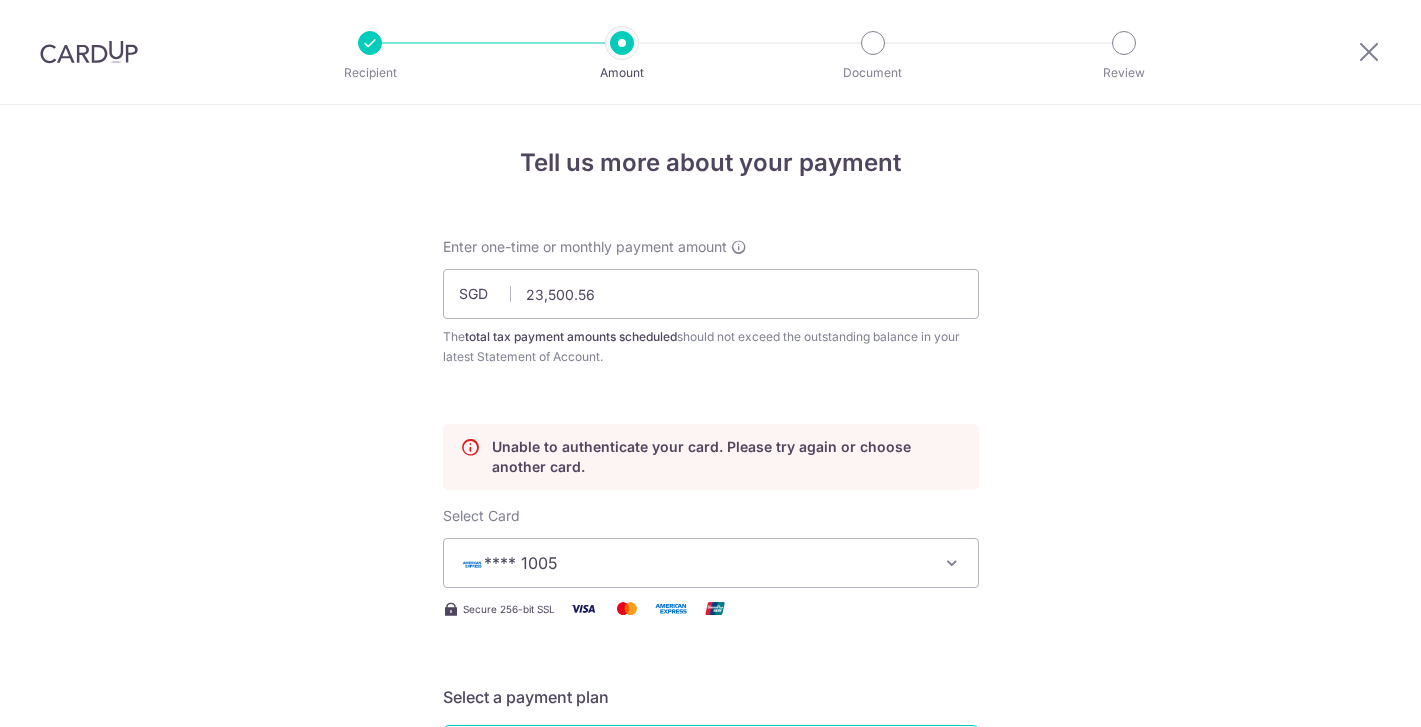 scroll, scrollTop: 0, scrollLeft: 0, axis: both 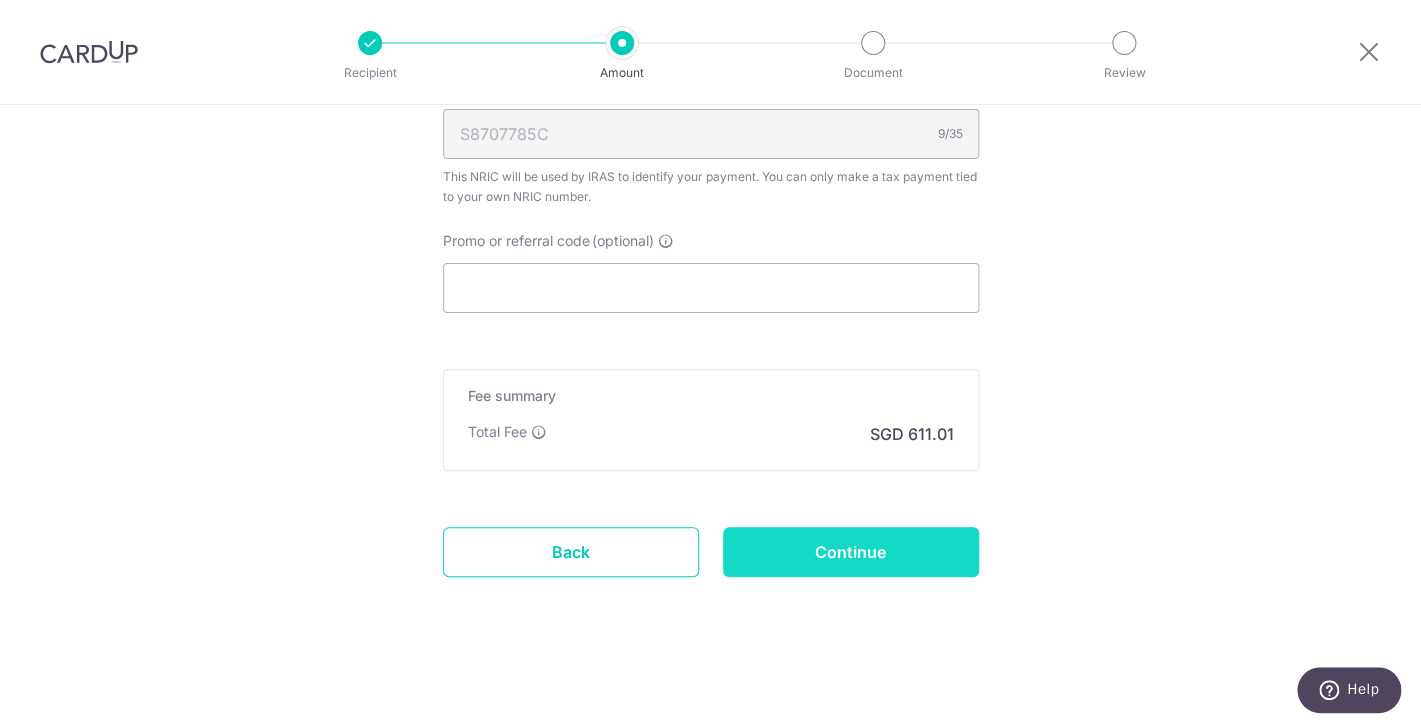 click on "Continue" at bounding box center [851, 552] 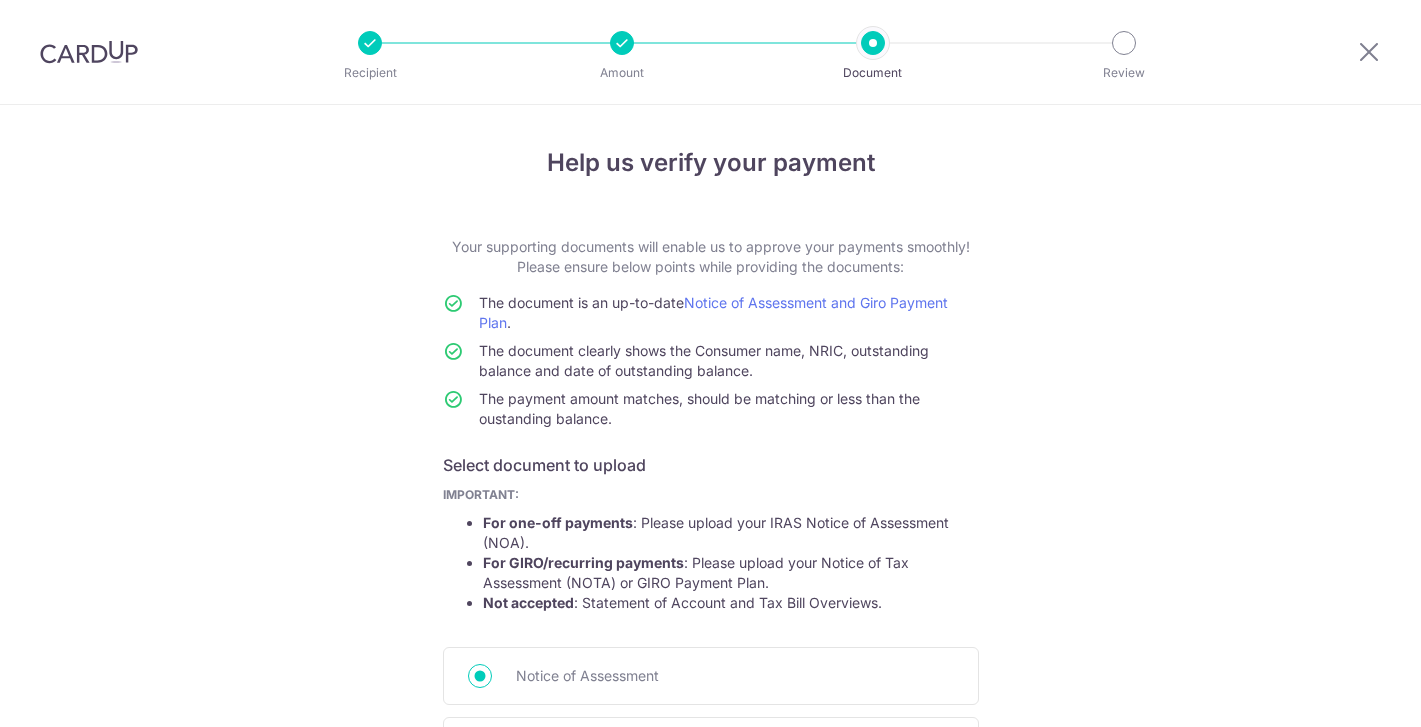 scroll, scrollTop: 0, scrollLeft: 0, axis: both 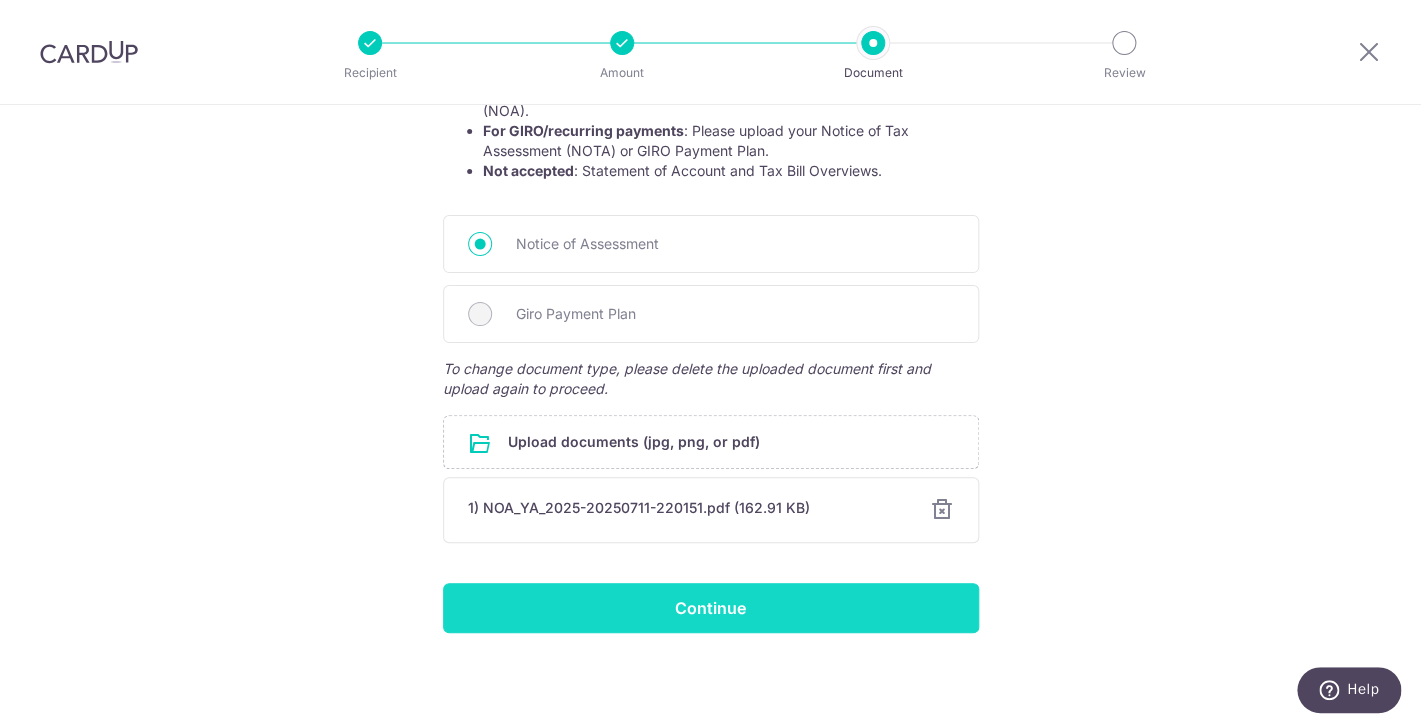 click on "Continue" at bounding box center (711, 608) 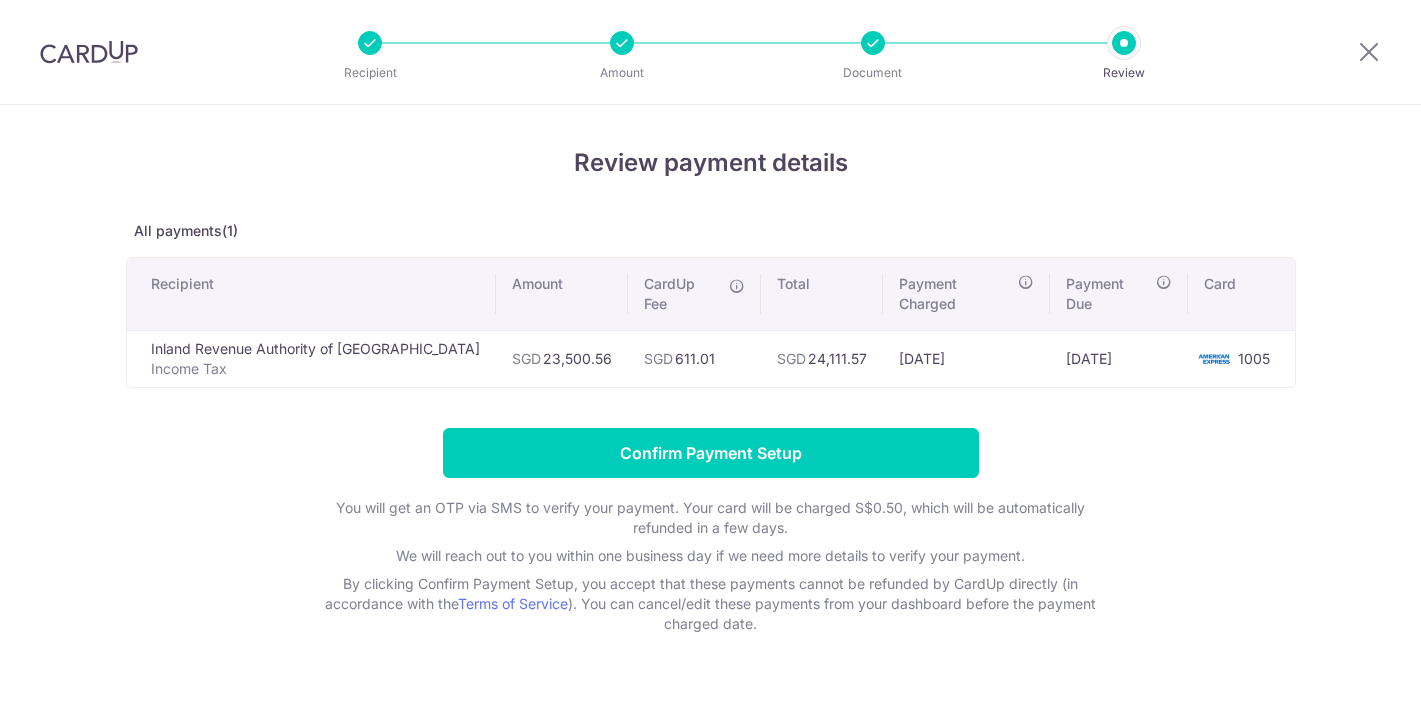 scroll, scrollTop: 0, scrollLeft: 0, axis: both 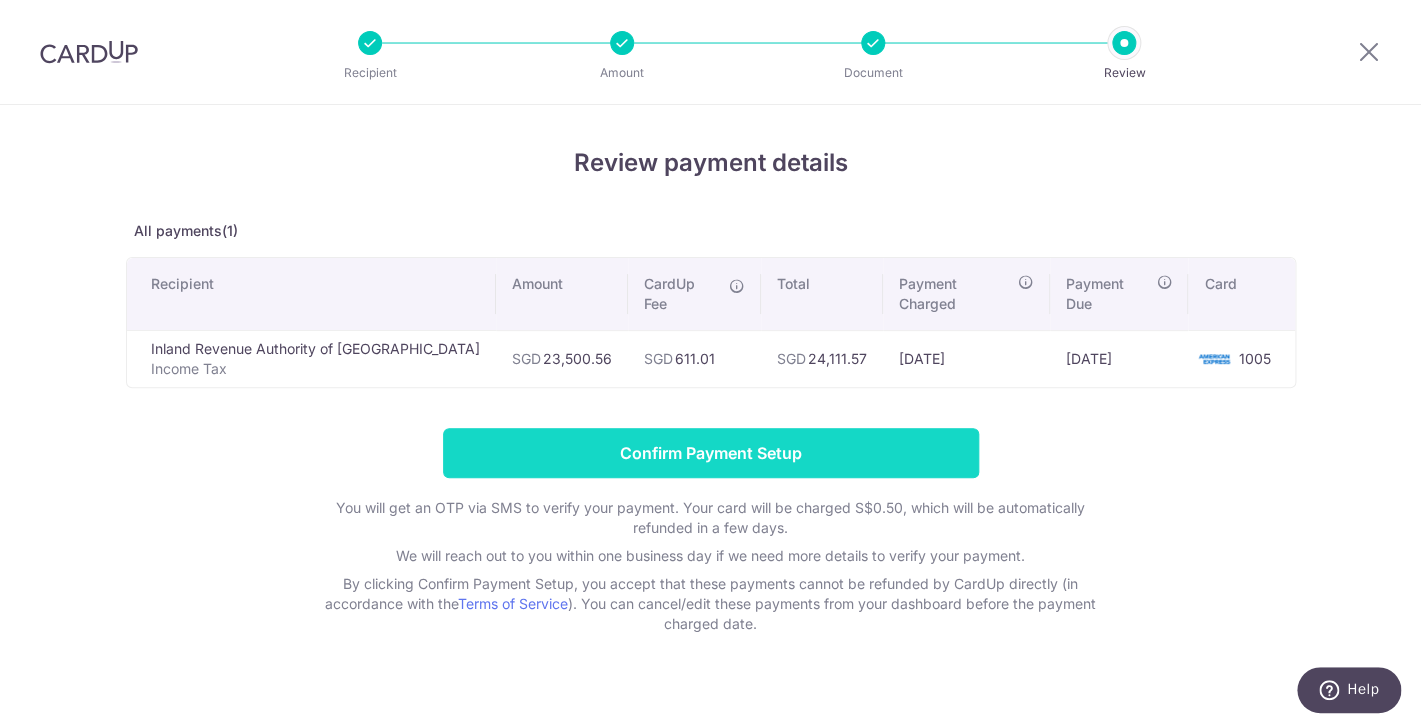 click on "Confirm Payment Setup" at bounding box center (711, 453) 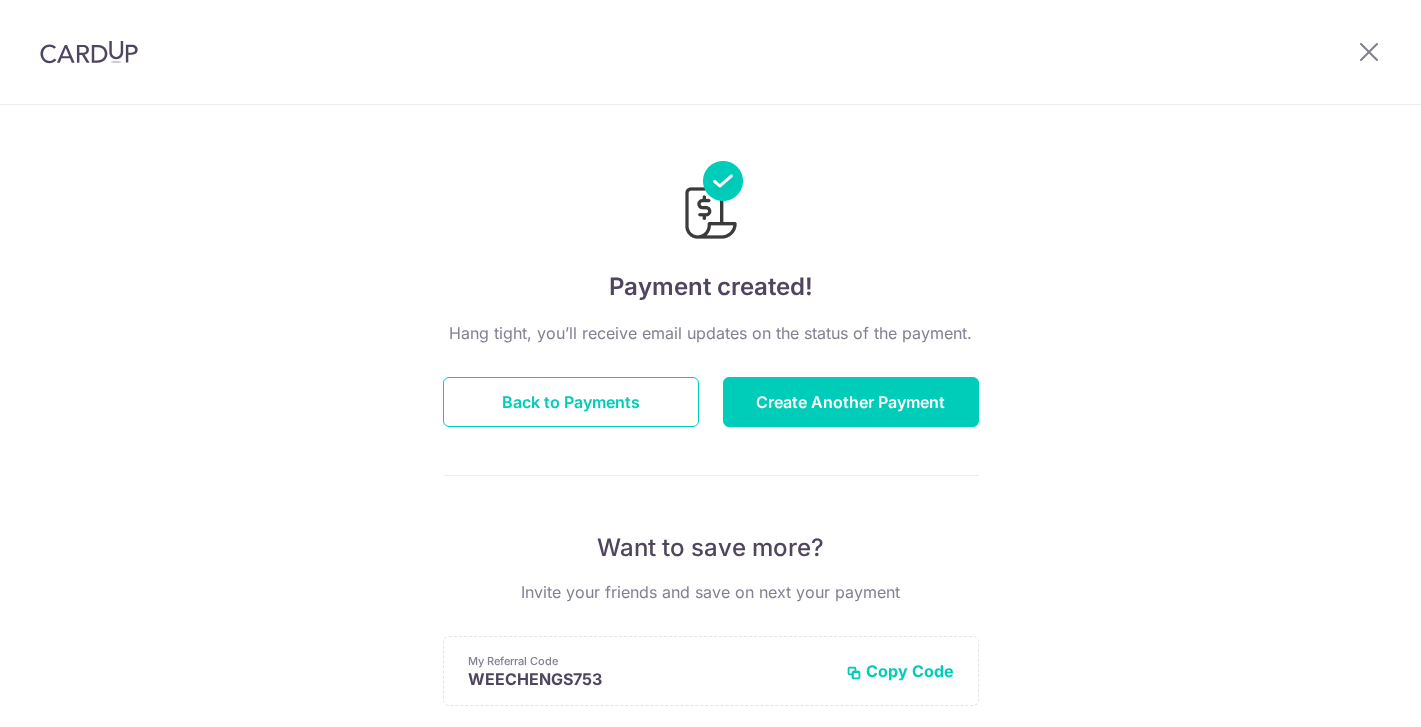 scroll, scrollTop: 0, scrollLeft: 0, axis: both 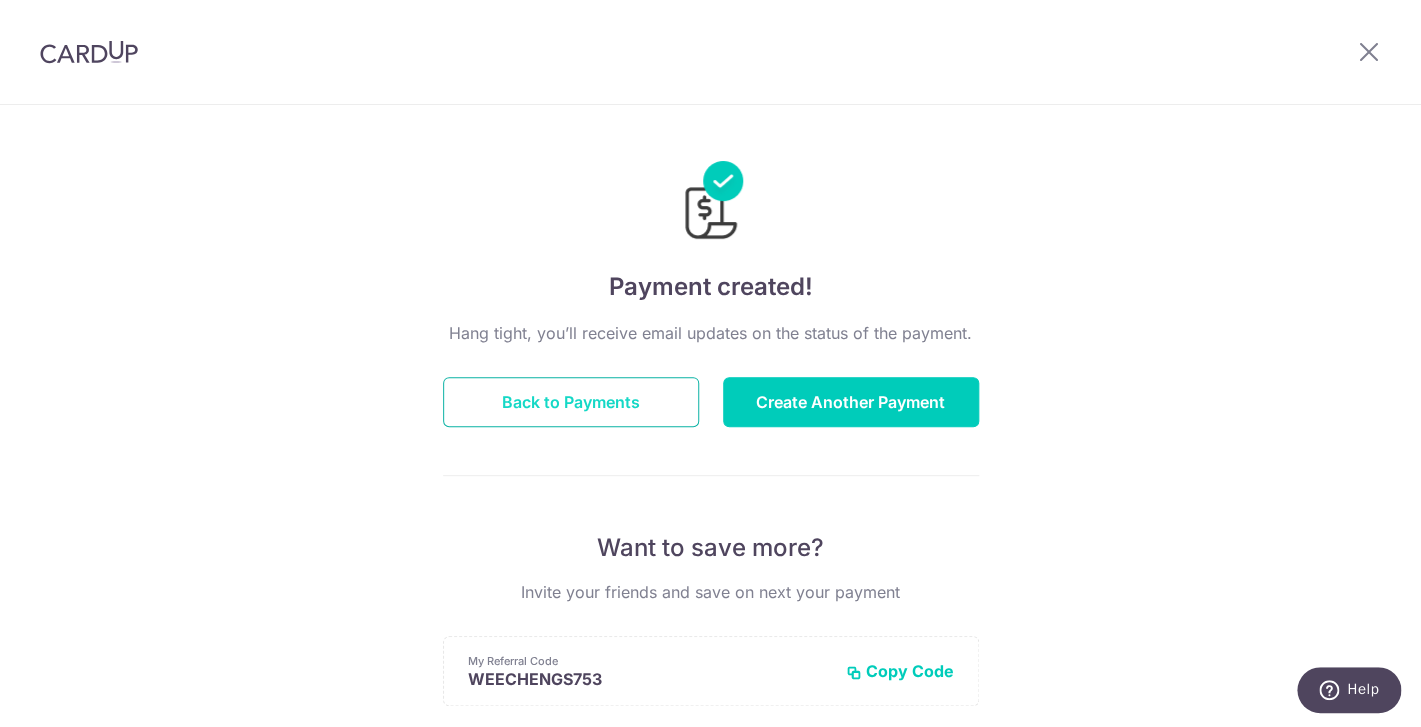 click on "Back to Payments" at bounding box center (571, 402) 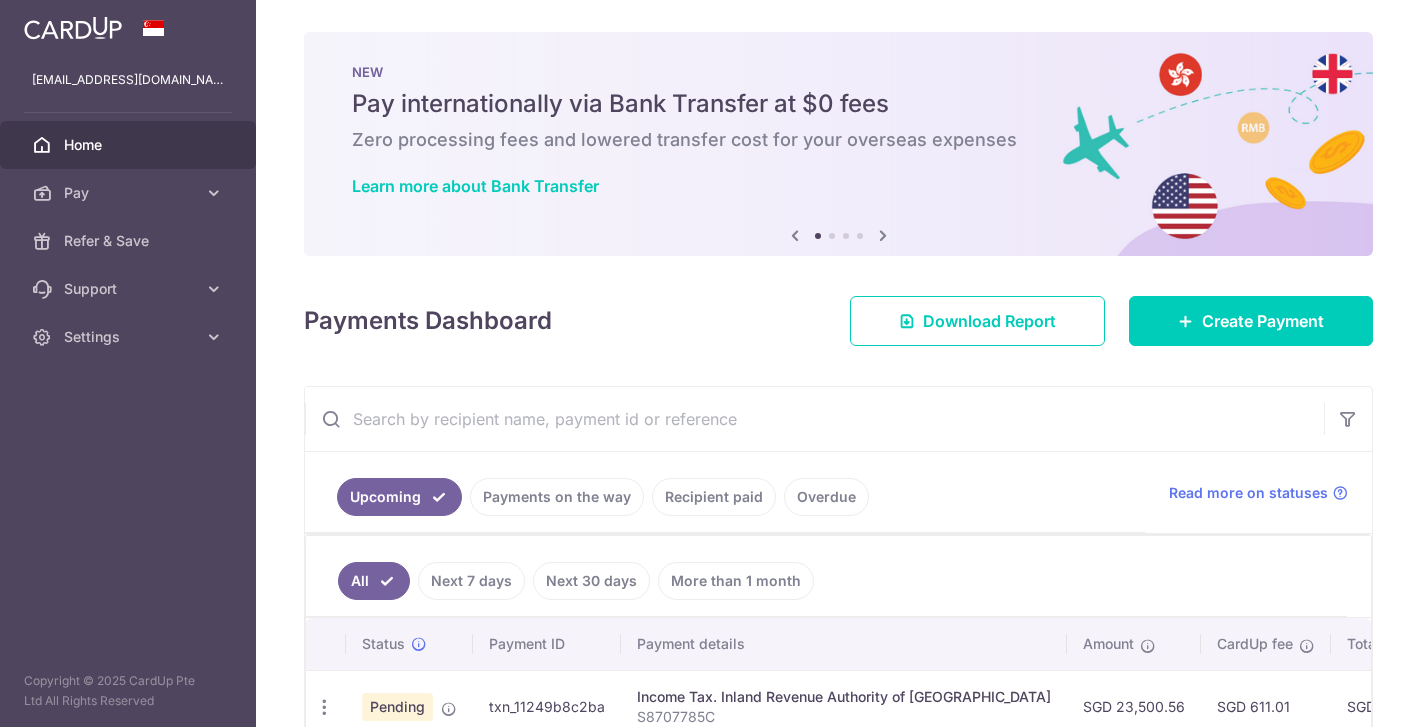 scroll, scrollTop: 0, scrollLeft: 0, axis: both 